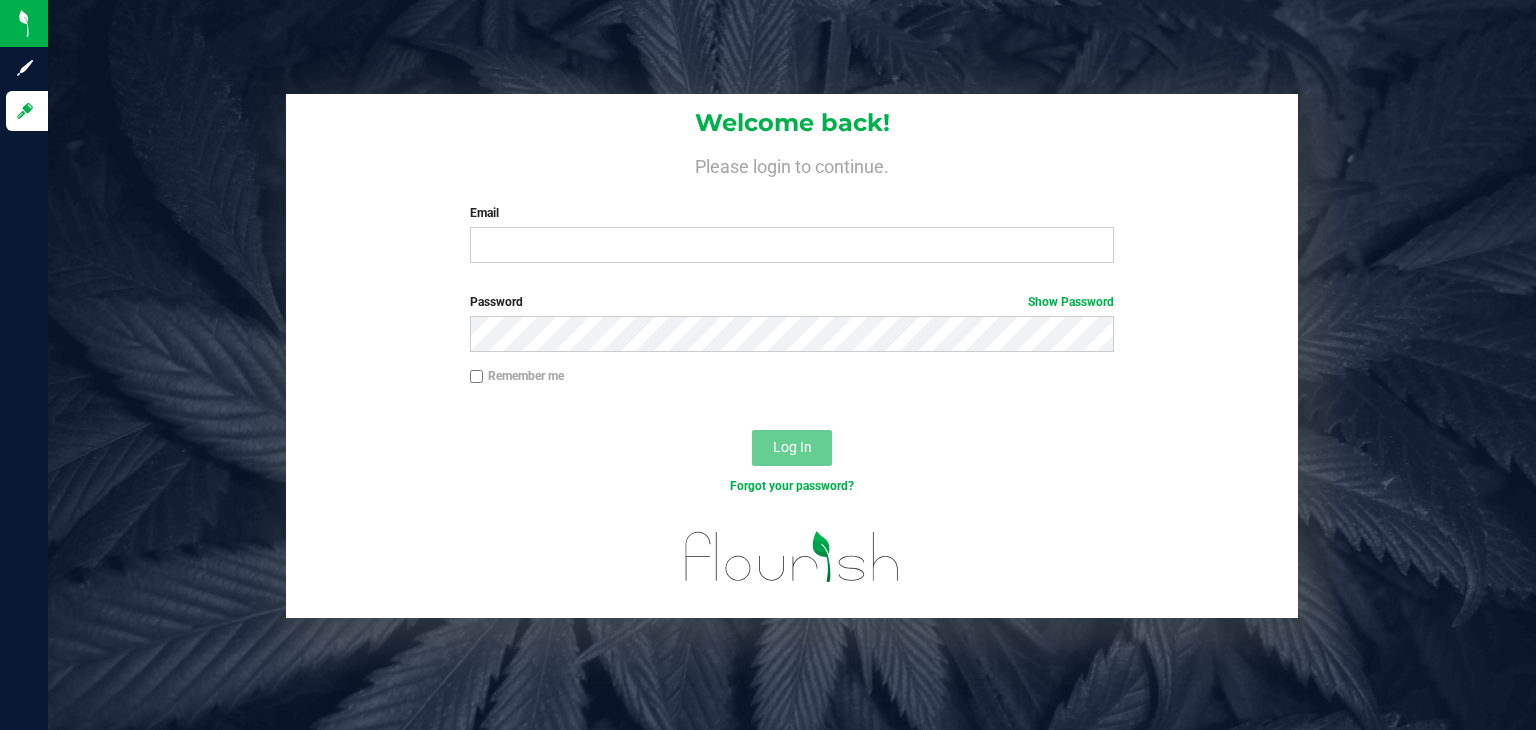 scroll, scrollTop: 0, scrollLeft: 0, axis: both 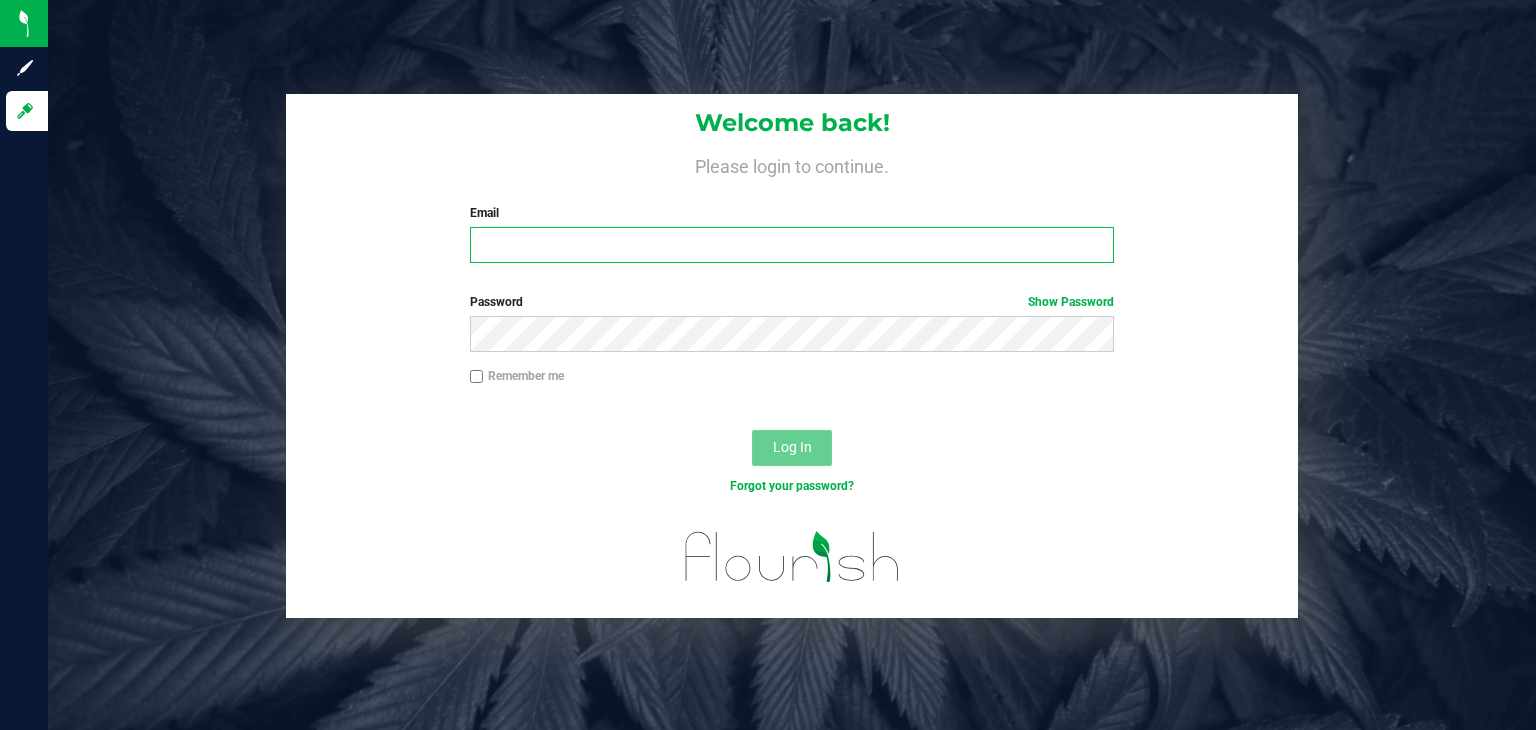 type on "[EMAIL]" 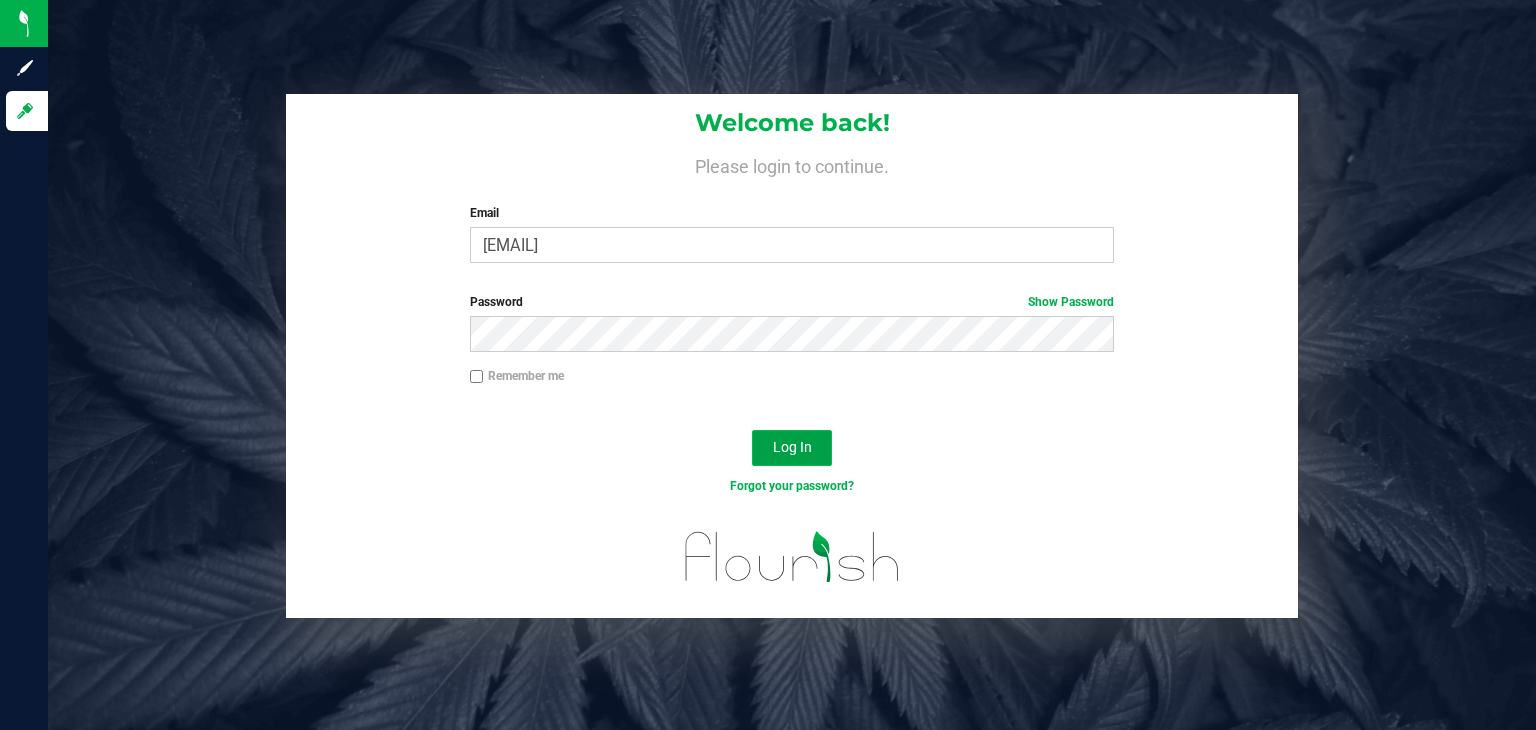 click on "Log In" at bounding box center [792, 447] 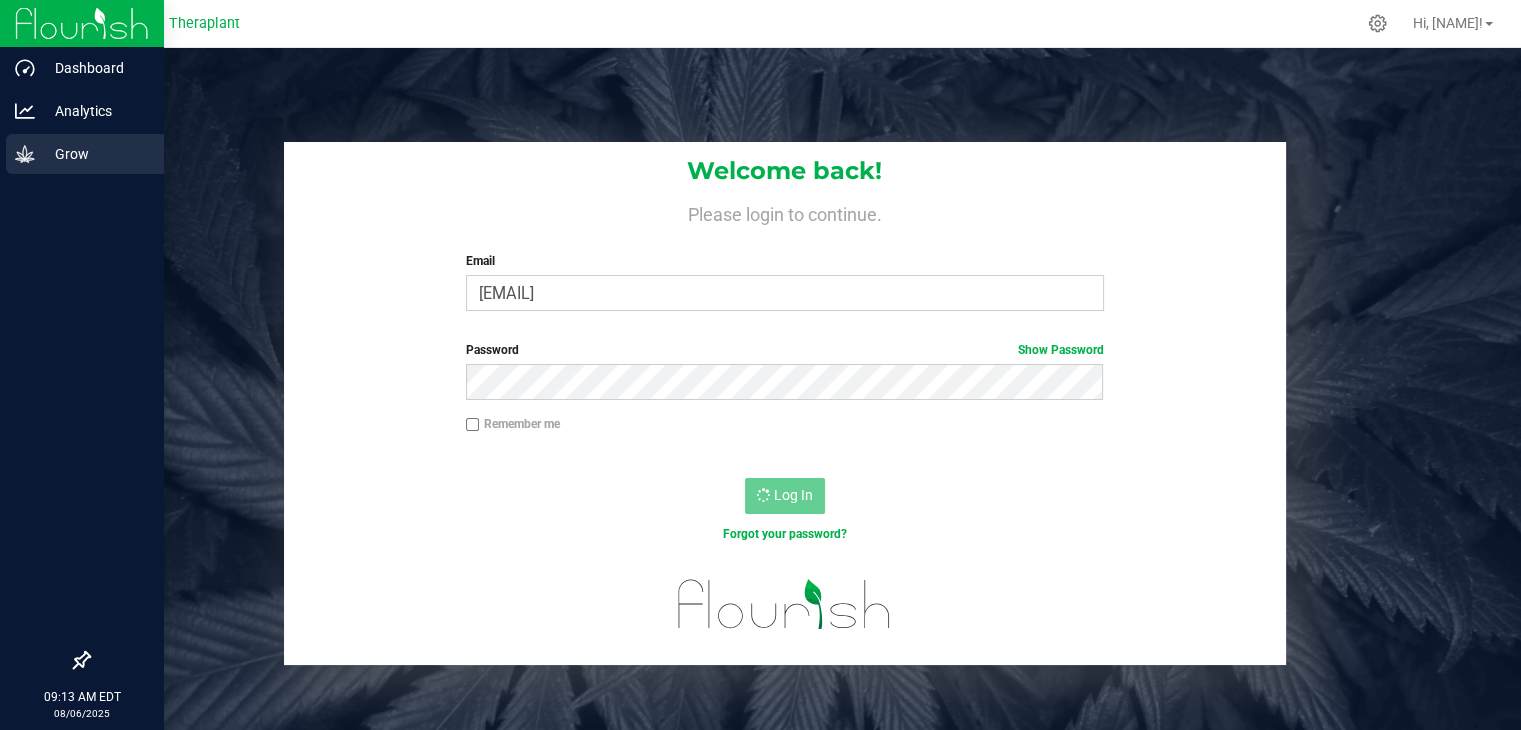 scroll, scrollTop: 0, scrollLeft: 0, axis: both 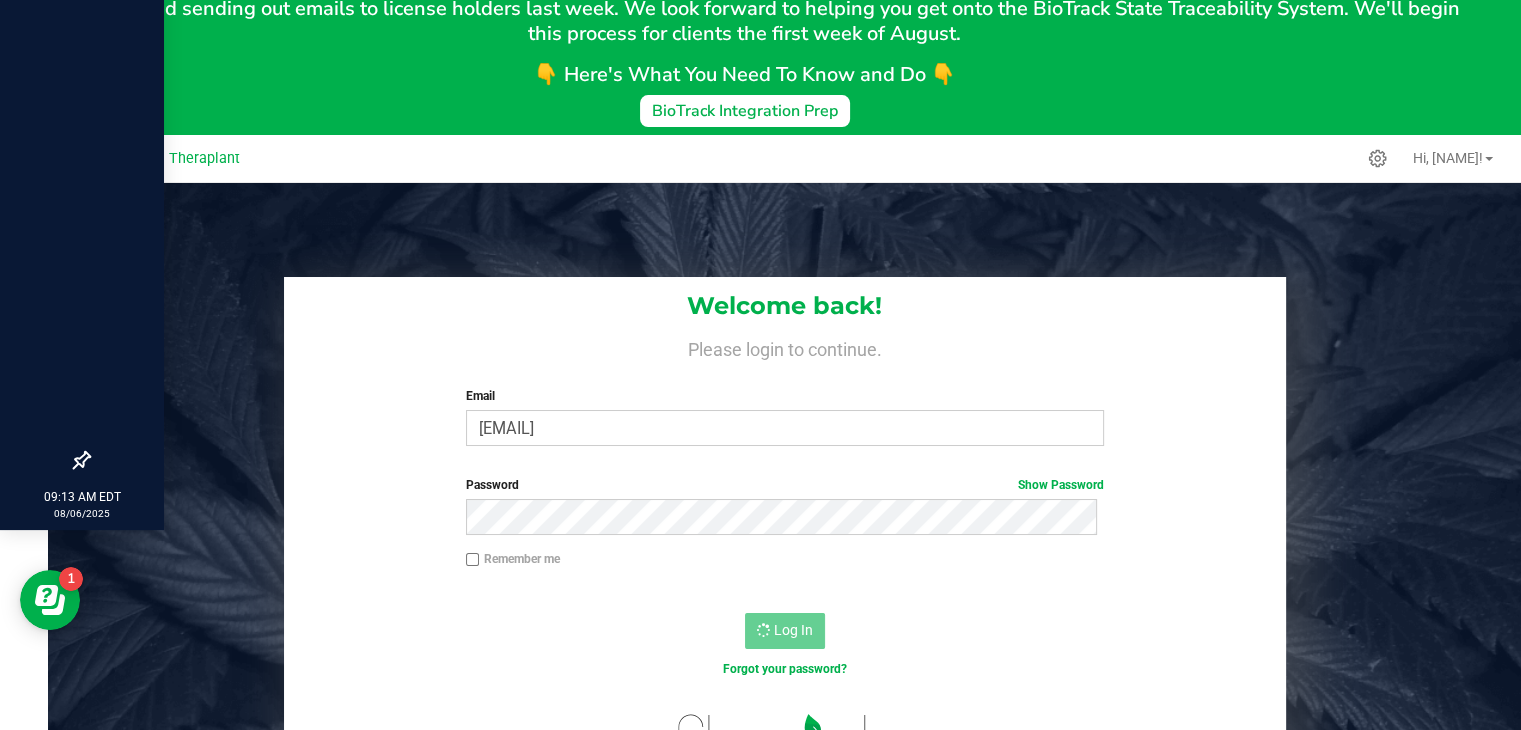 click at bounding box center (82, 209) 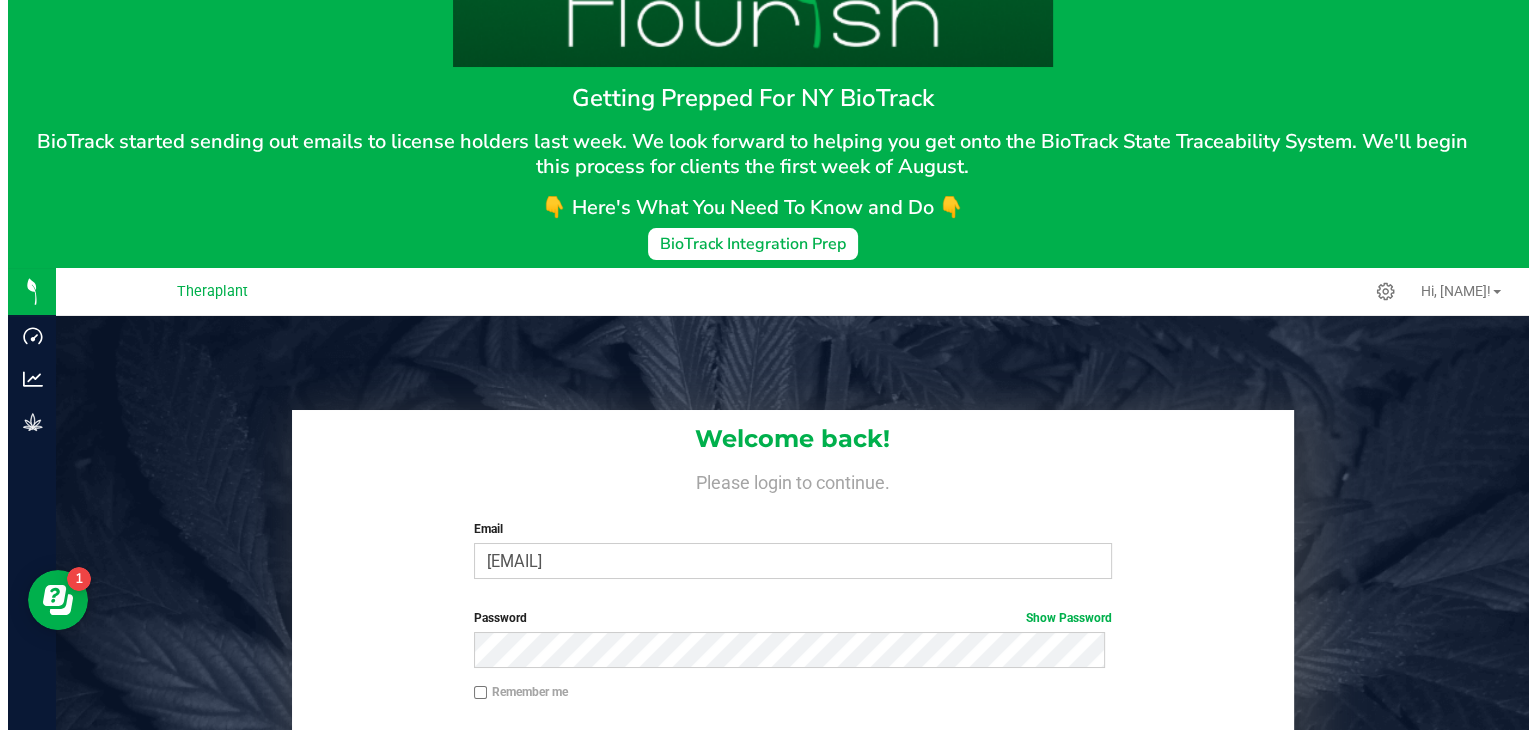 scroll, scrollTop: 0, scrollLeft: 0, axis: both 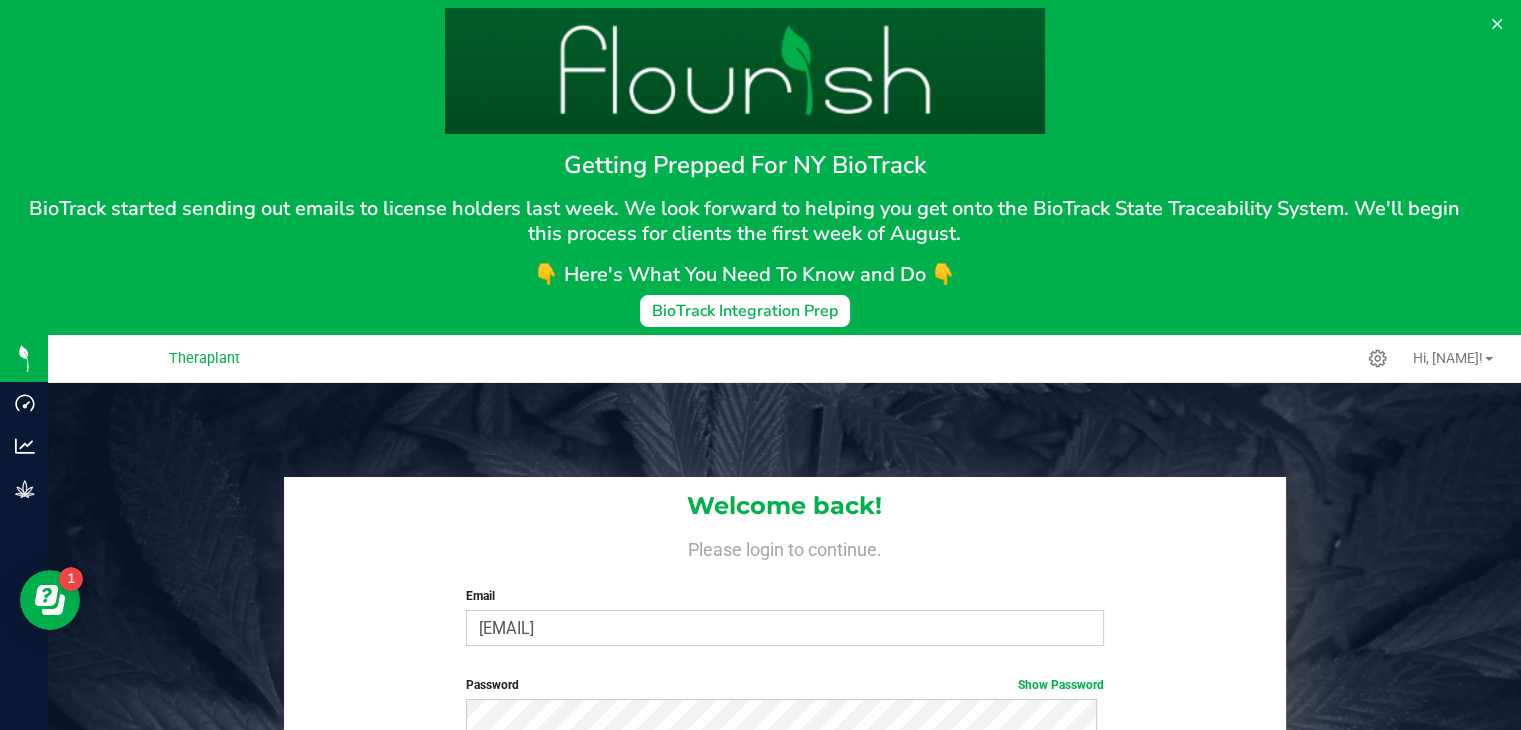 drag, startPoint x: 203, startPoint y: 358, endPoint x: 221, endPoint y: 352, distance: 18.973665 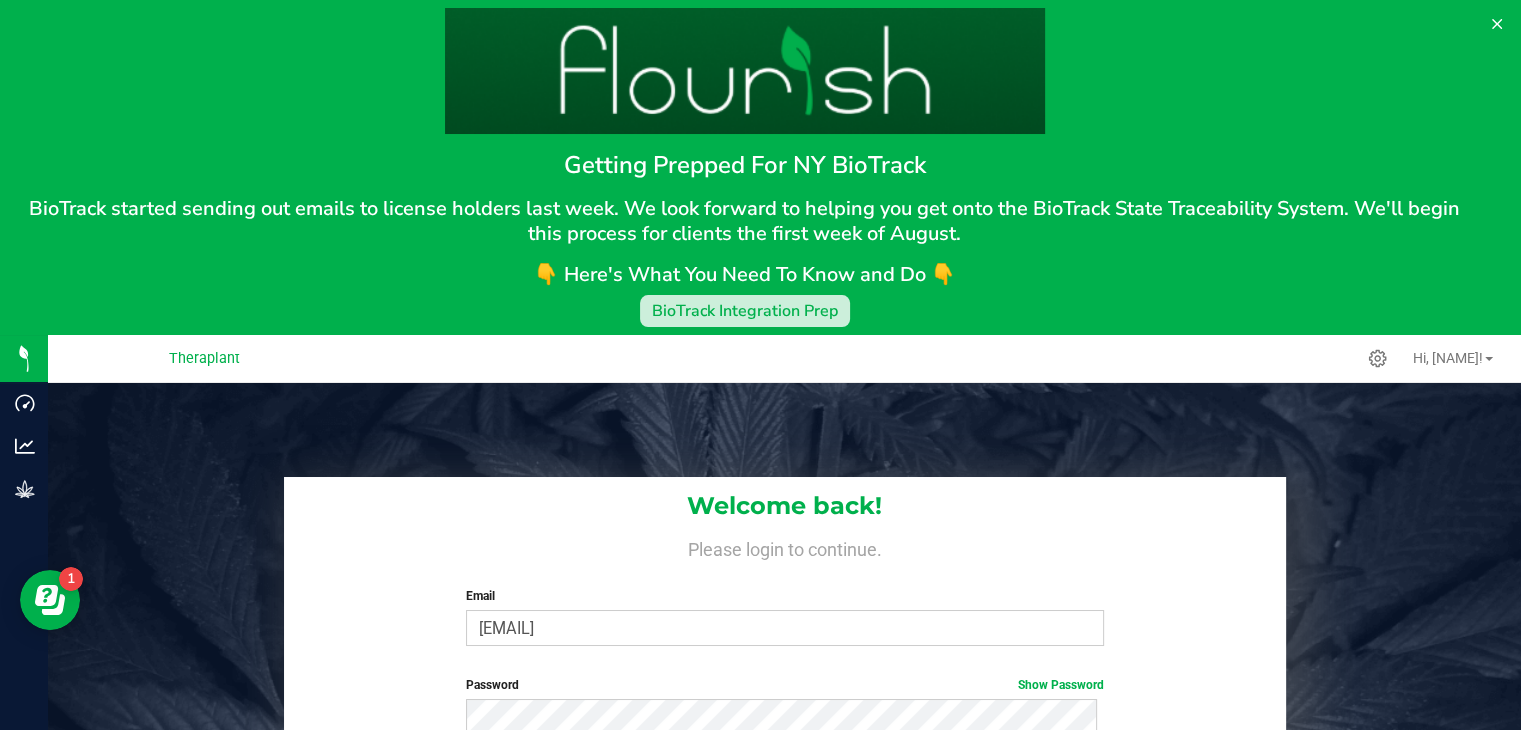 click on "BioTrack Integration Prep" at bounding box center [745, 311] 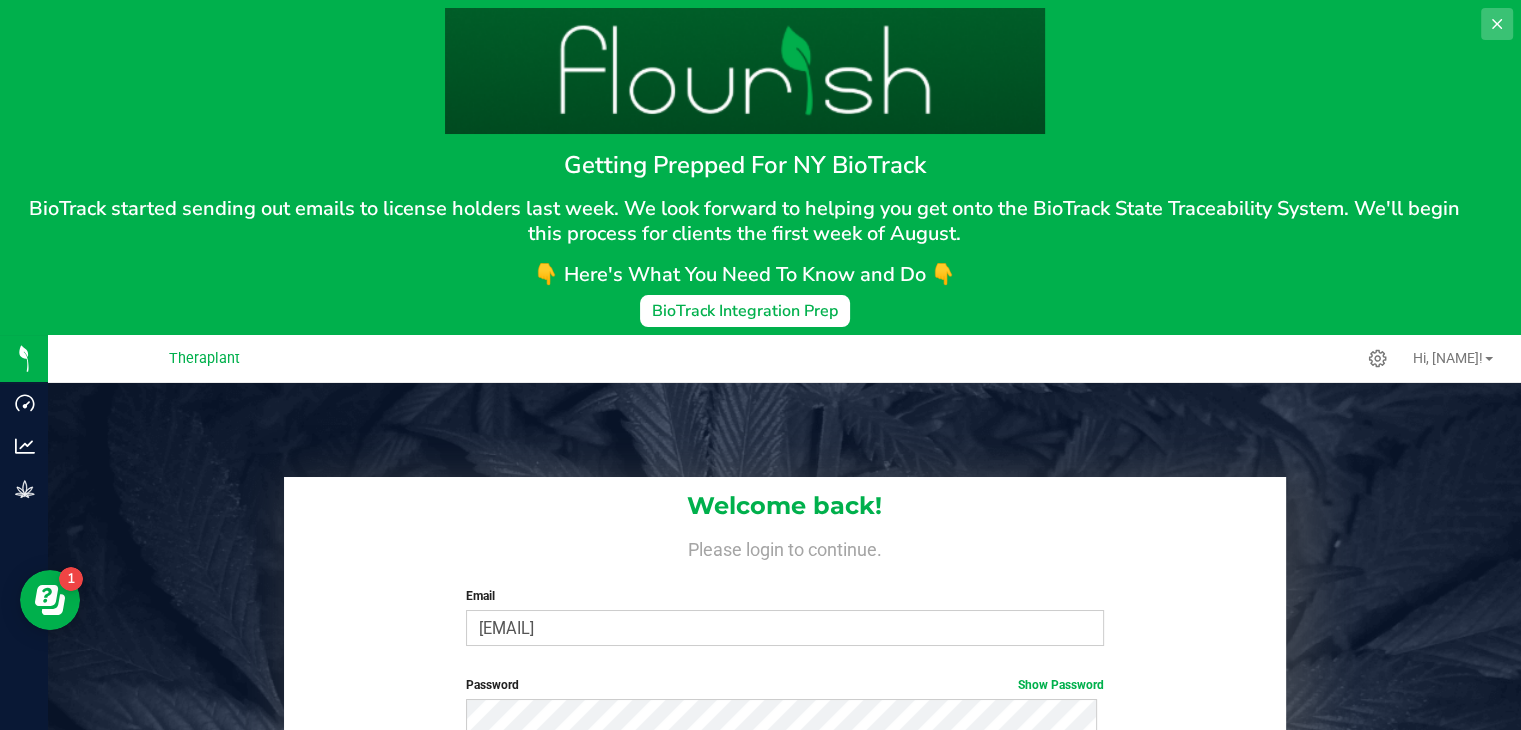 click 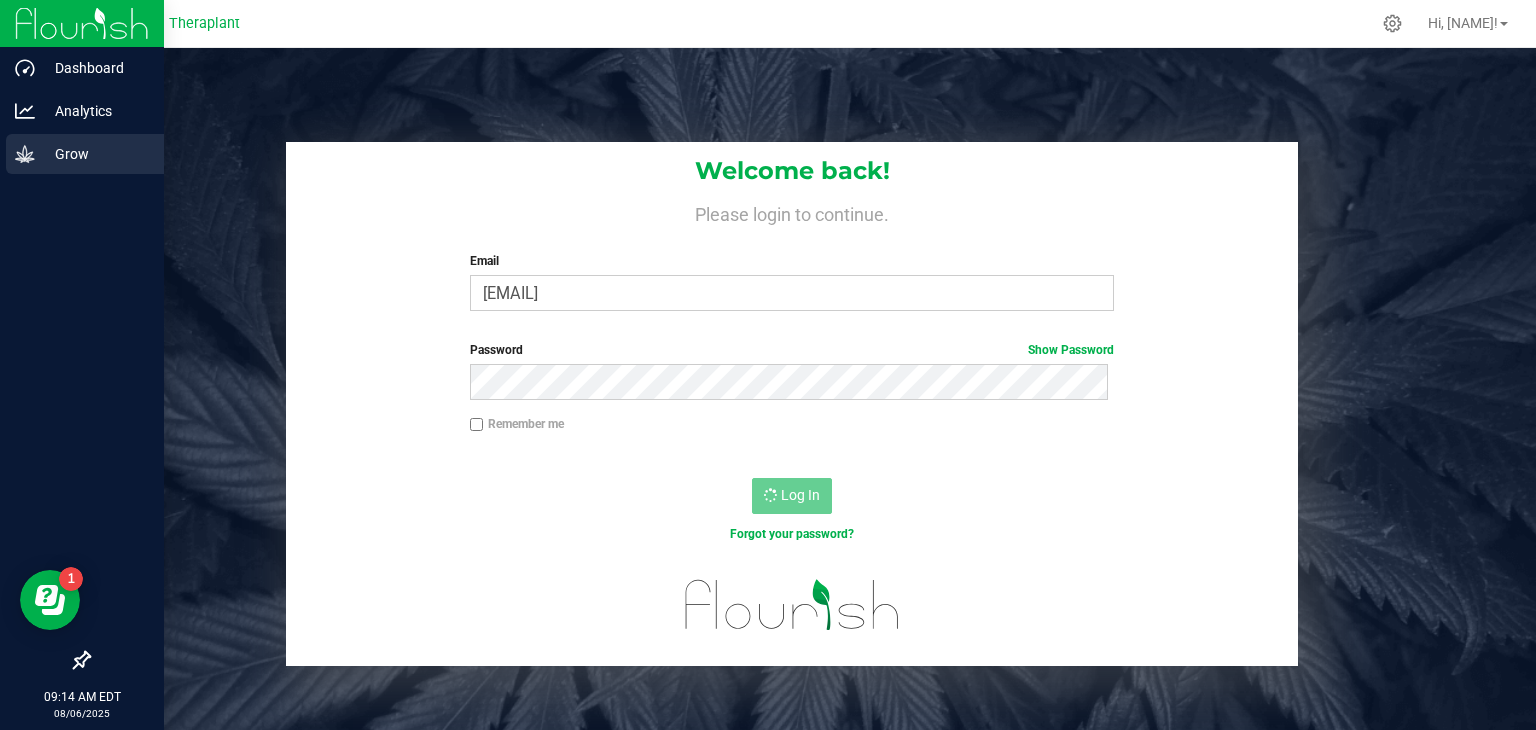 click on "Grow" at bounding box center (85, 154) 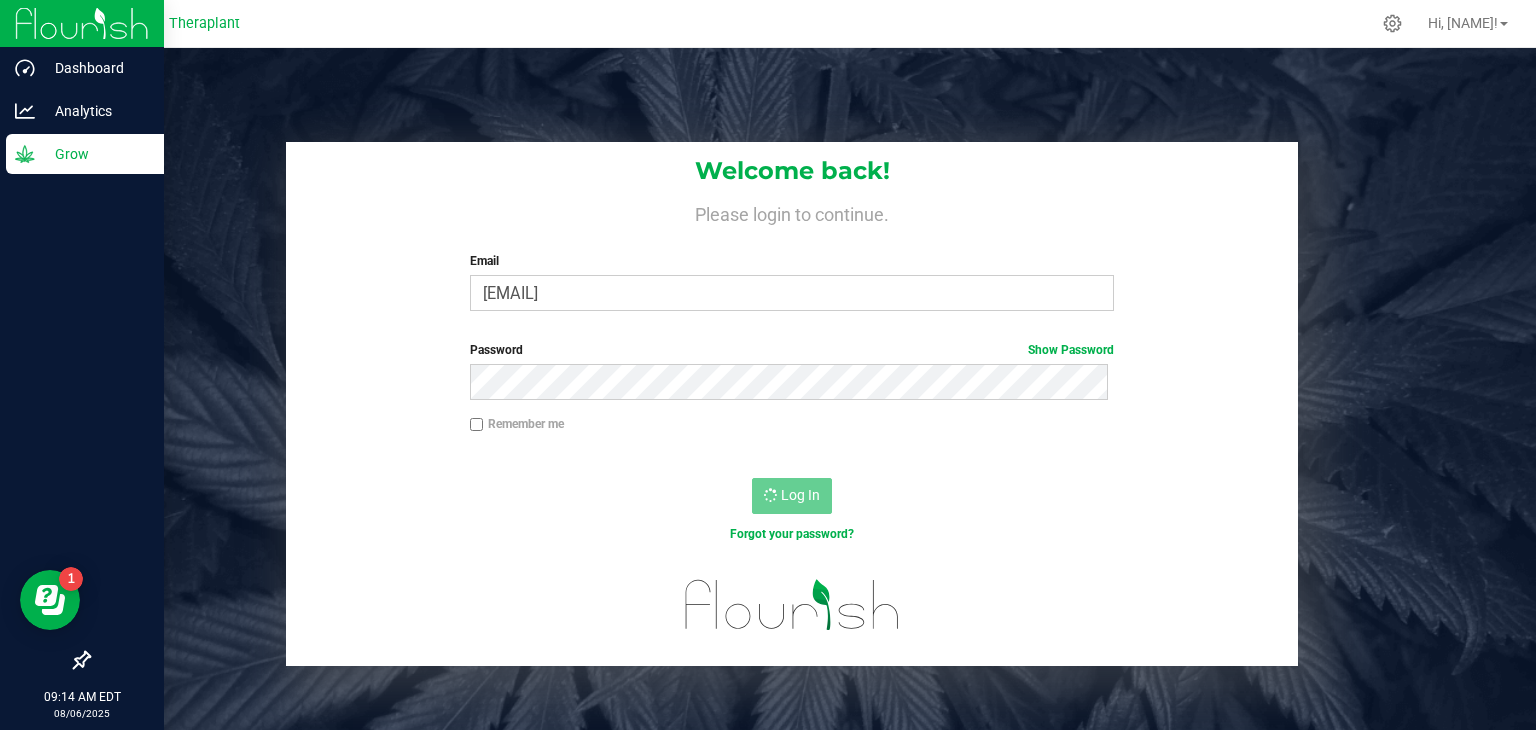 click 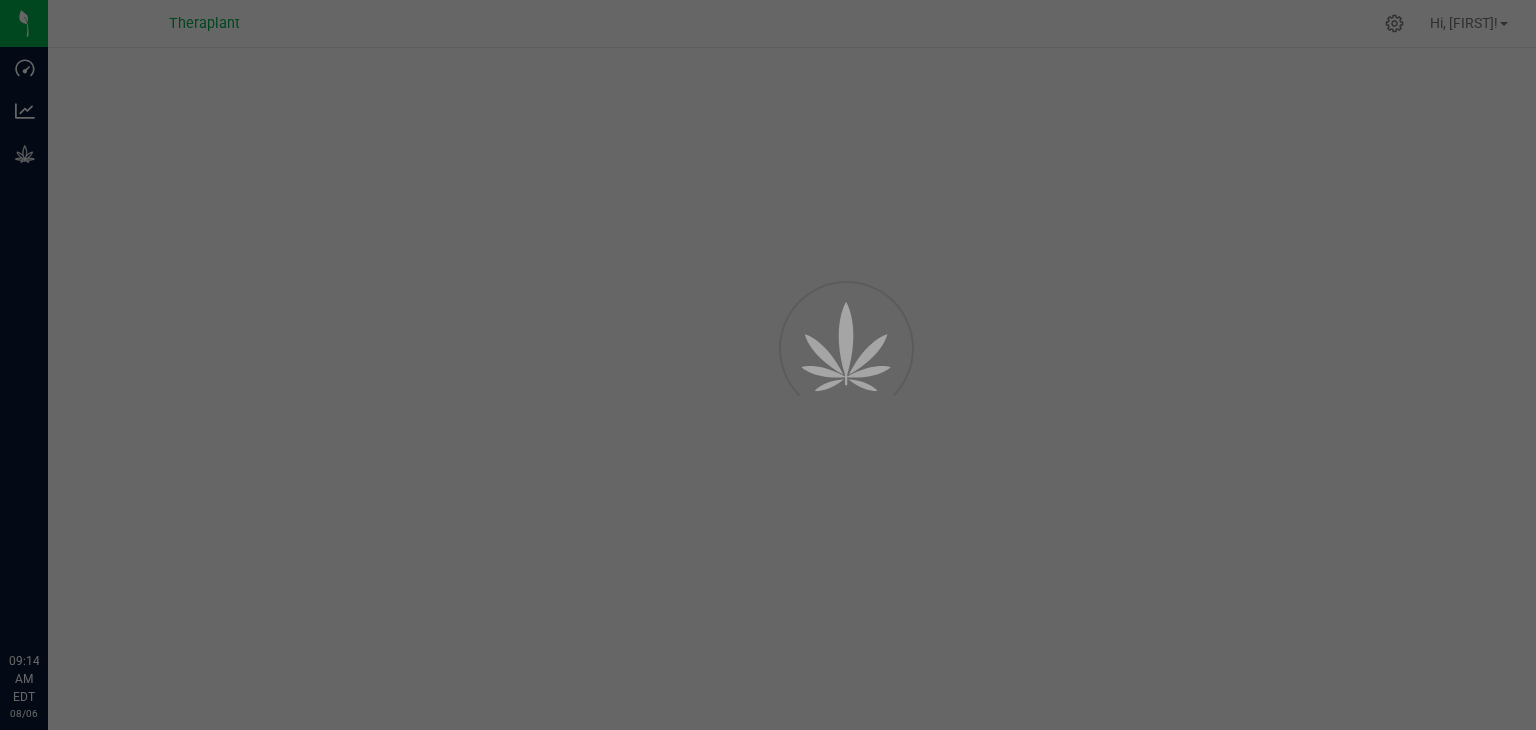 scroll, scrollTop: 0, scrollLeft: 0, axis: both 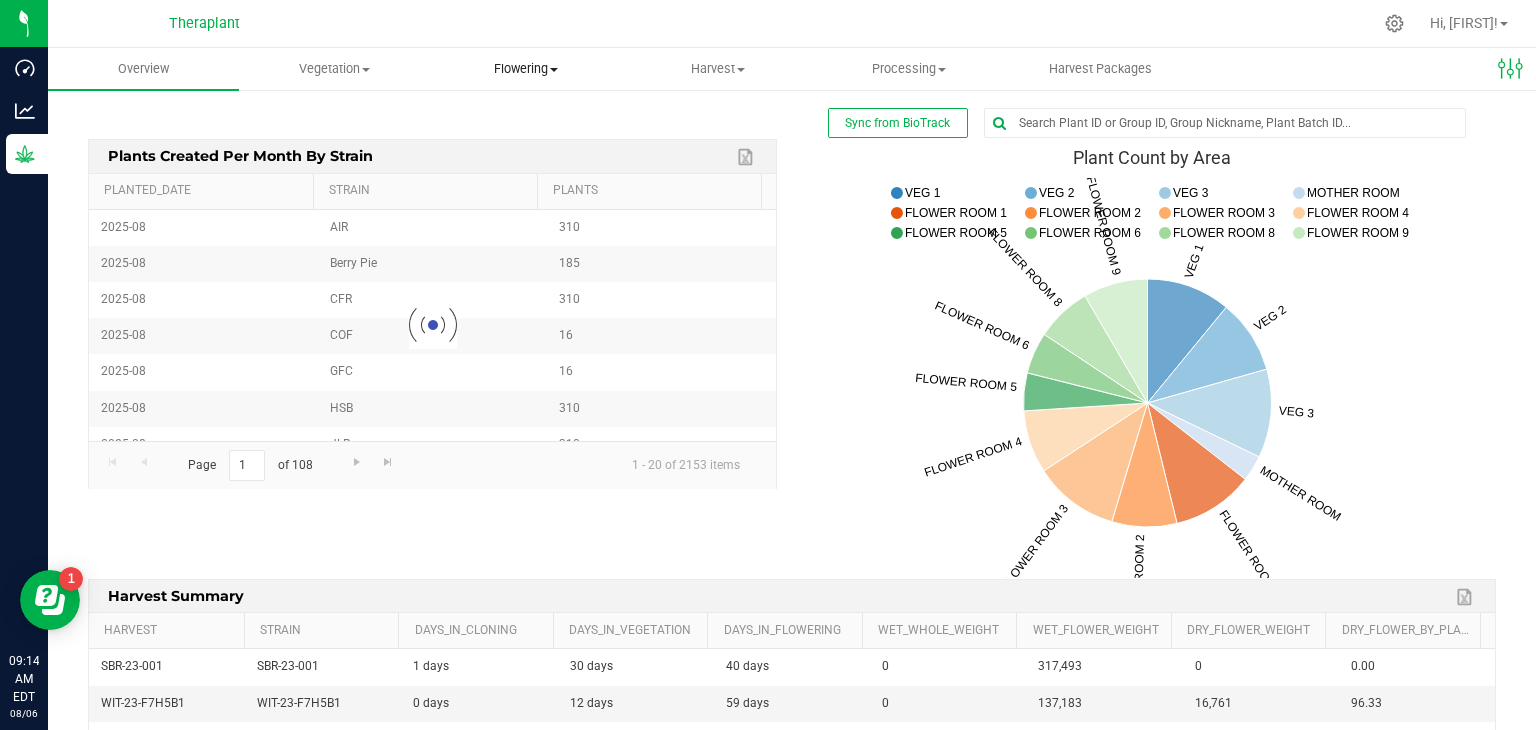click on "Flowering" at bounding box center (526, 69) 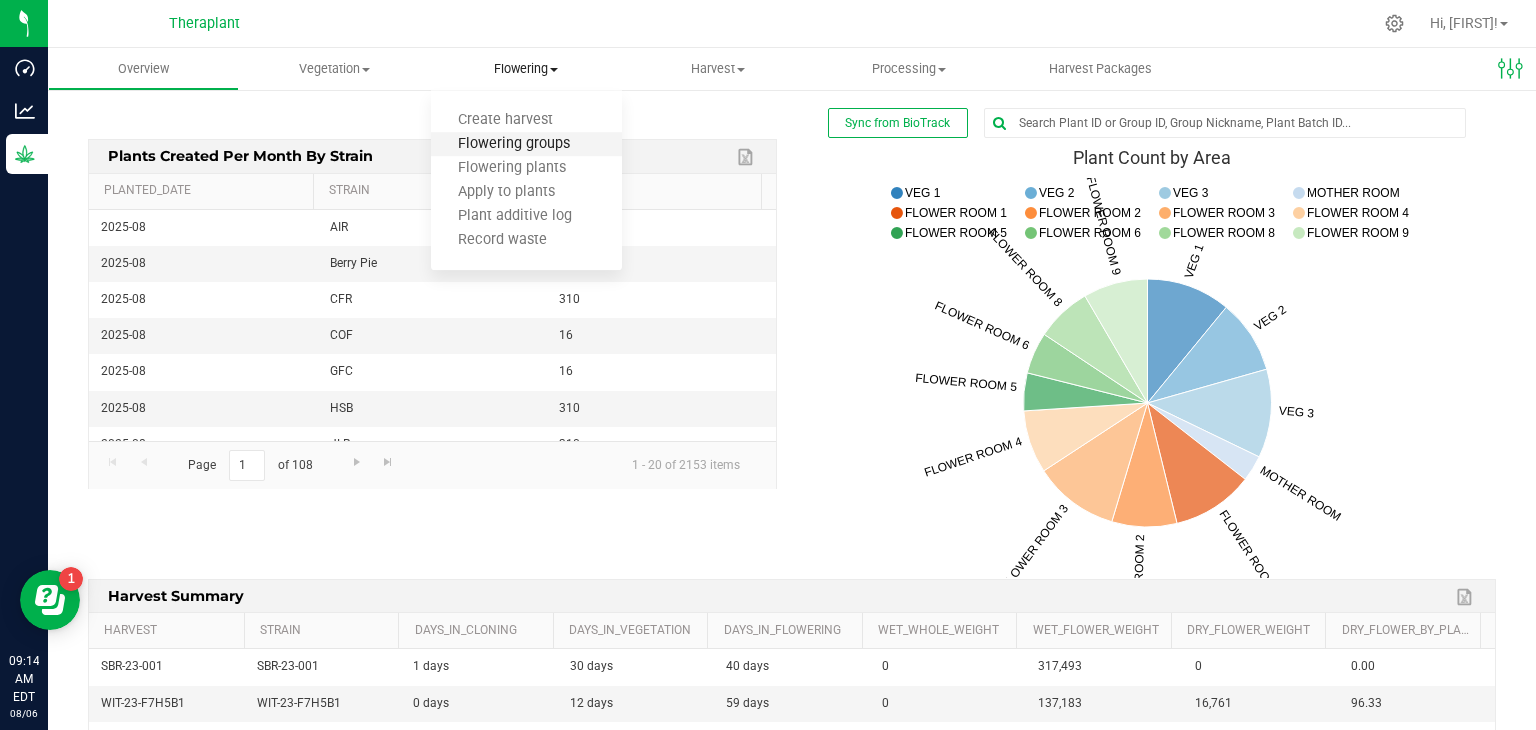 click on "Flowering groups" at bounding box center [514, 144] 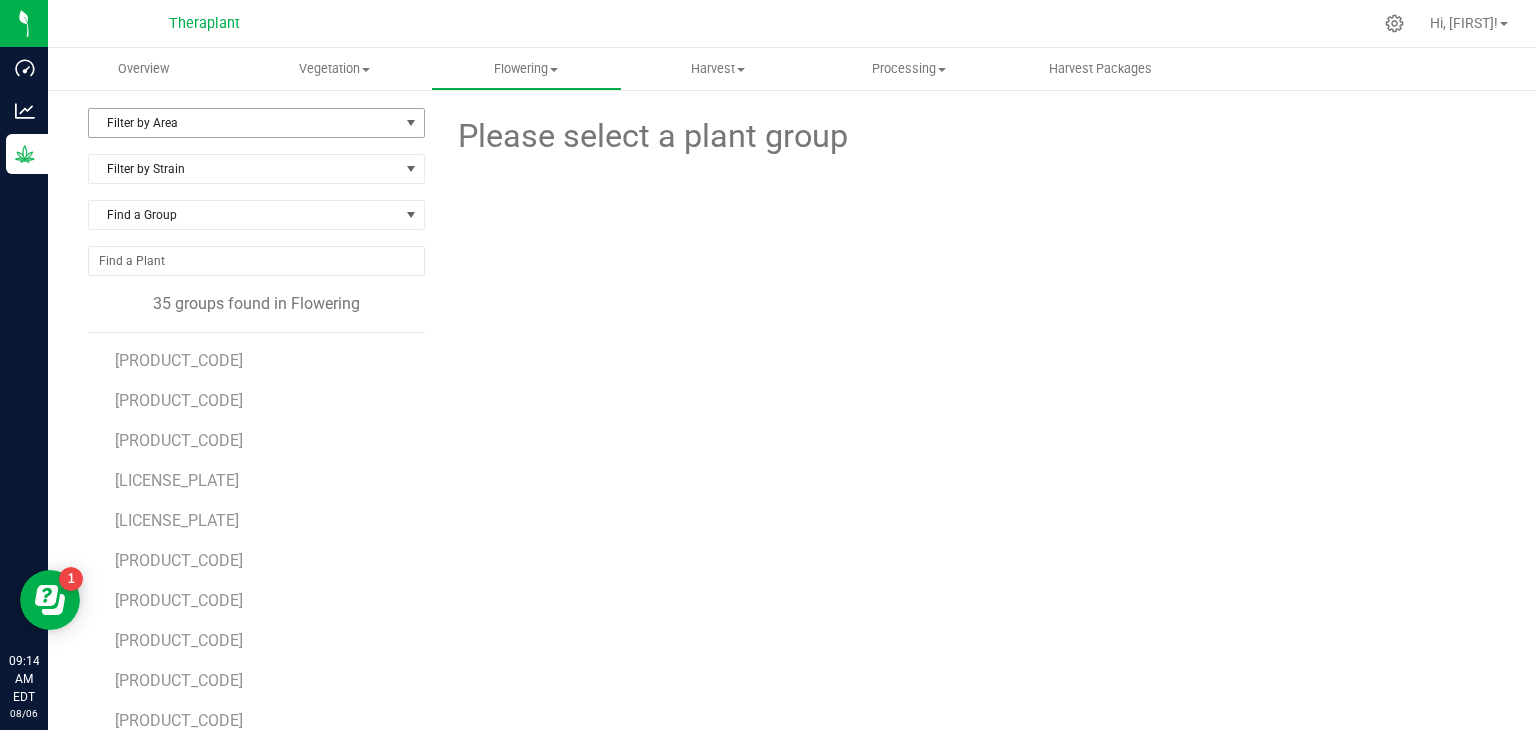click on "Filter by Area" at bounding box center (244, 123) 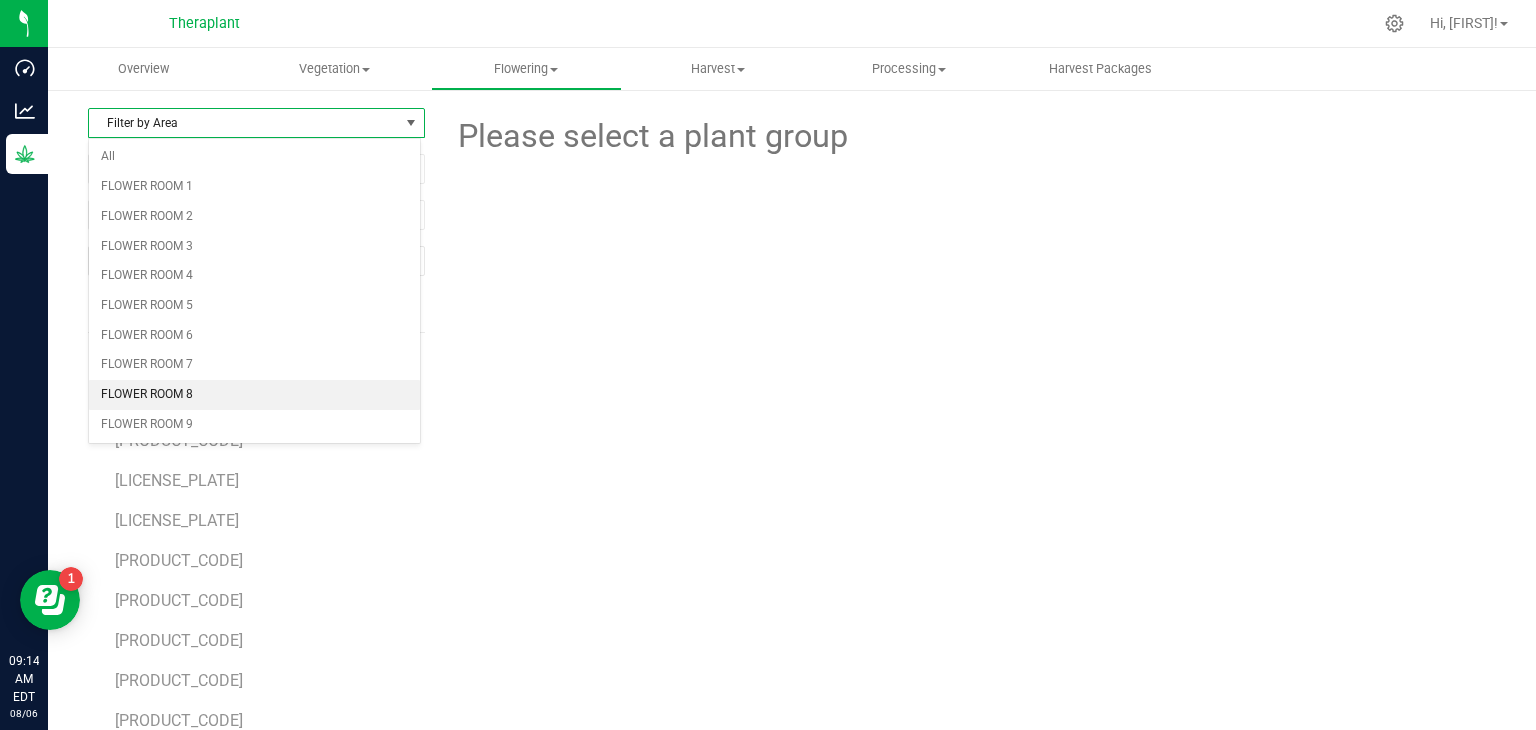 click on "FLOWER ROOM 8" at bounding box center [254, 395] 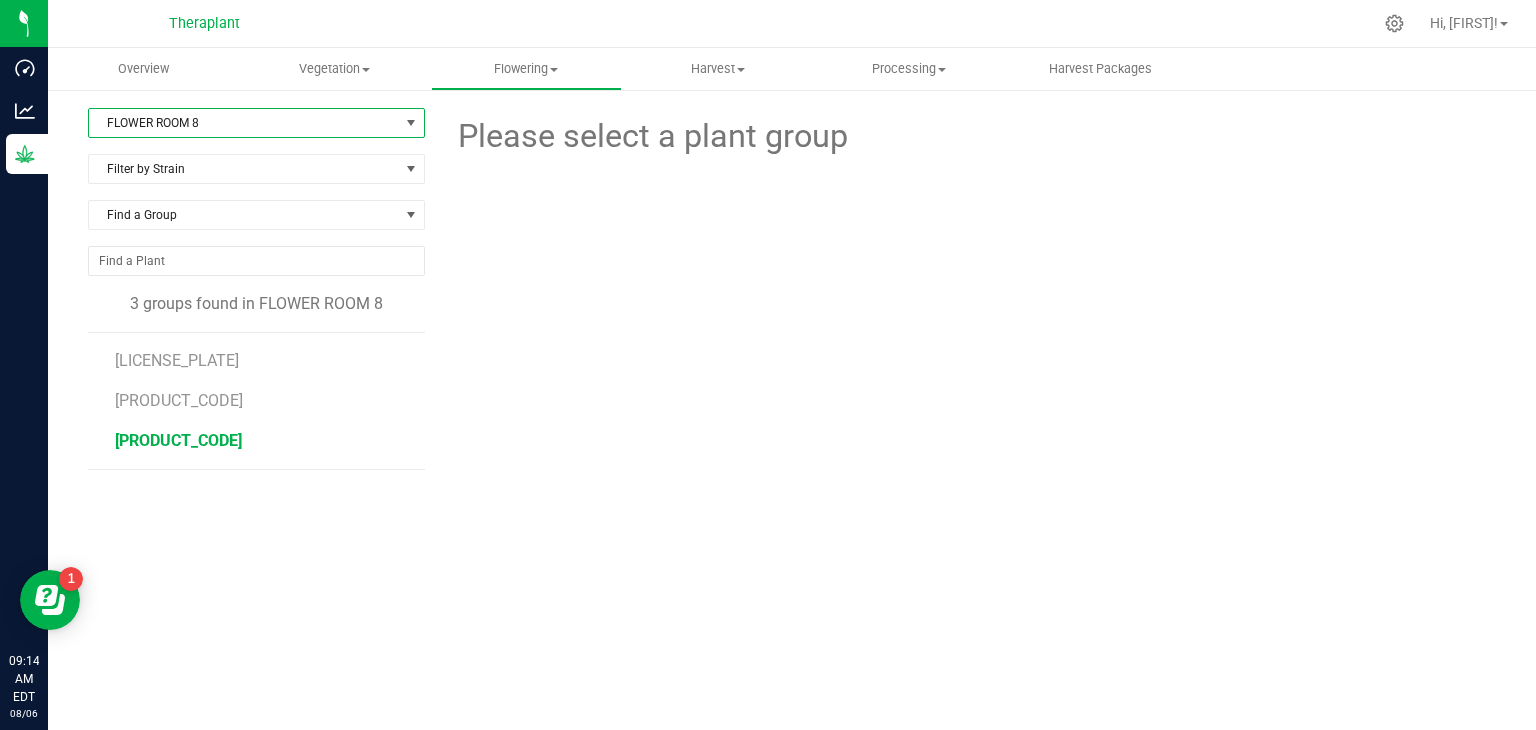 click on "[PRODUCT_CODE]" at bounding box center [178, 440] 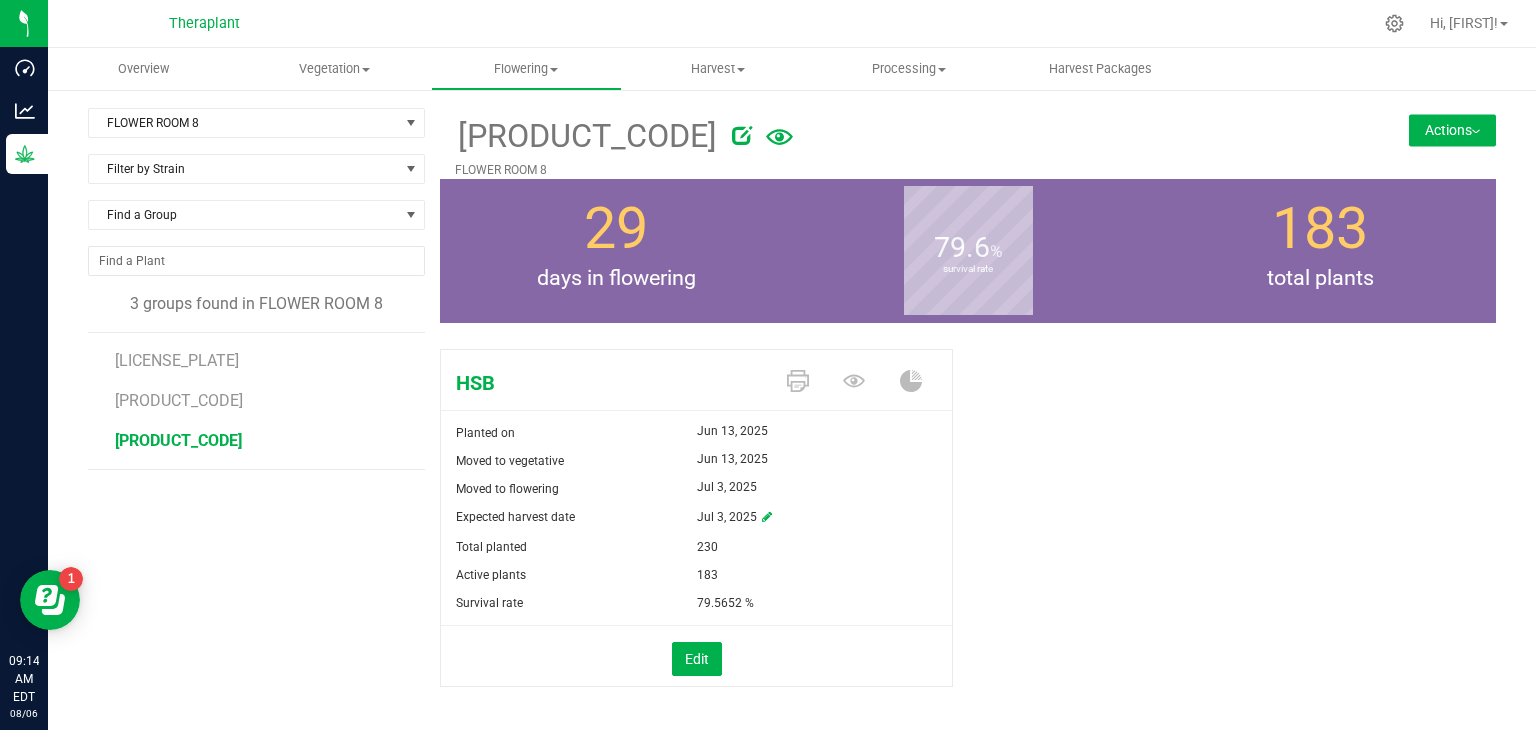 click 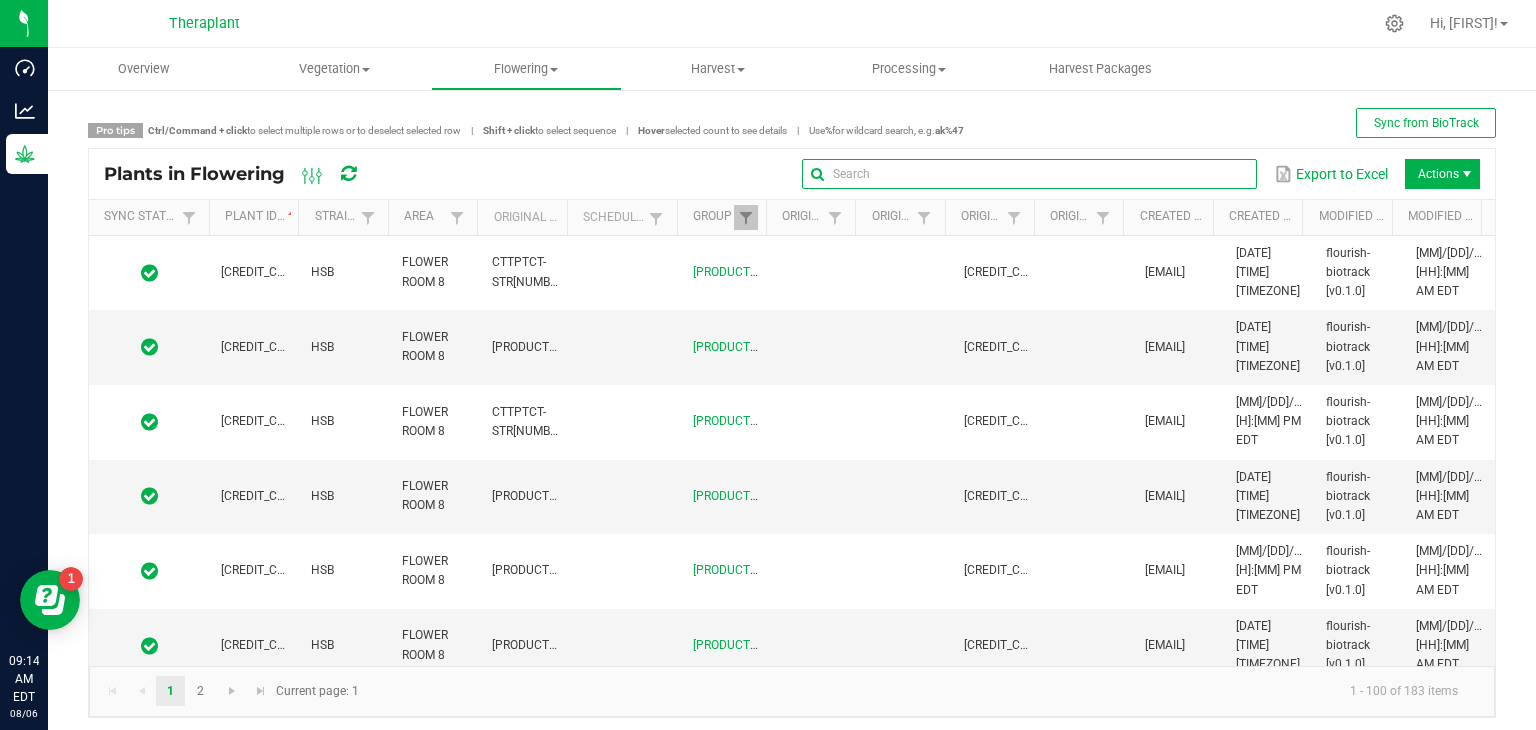 click at bounding box center (1029, 174) 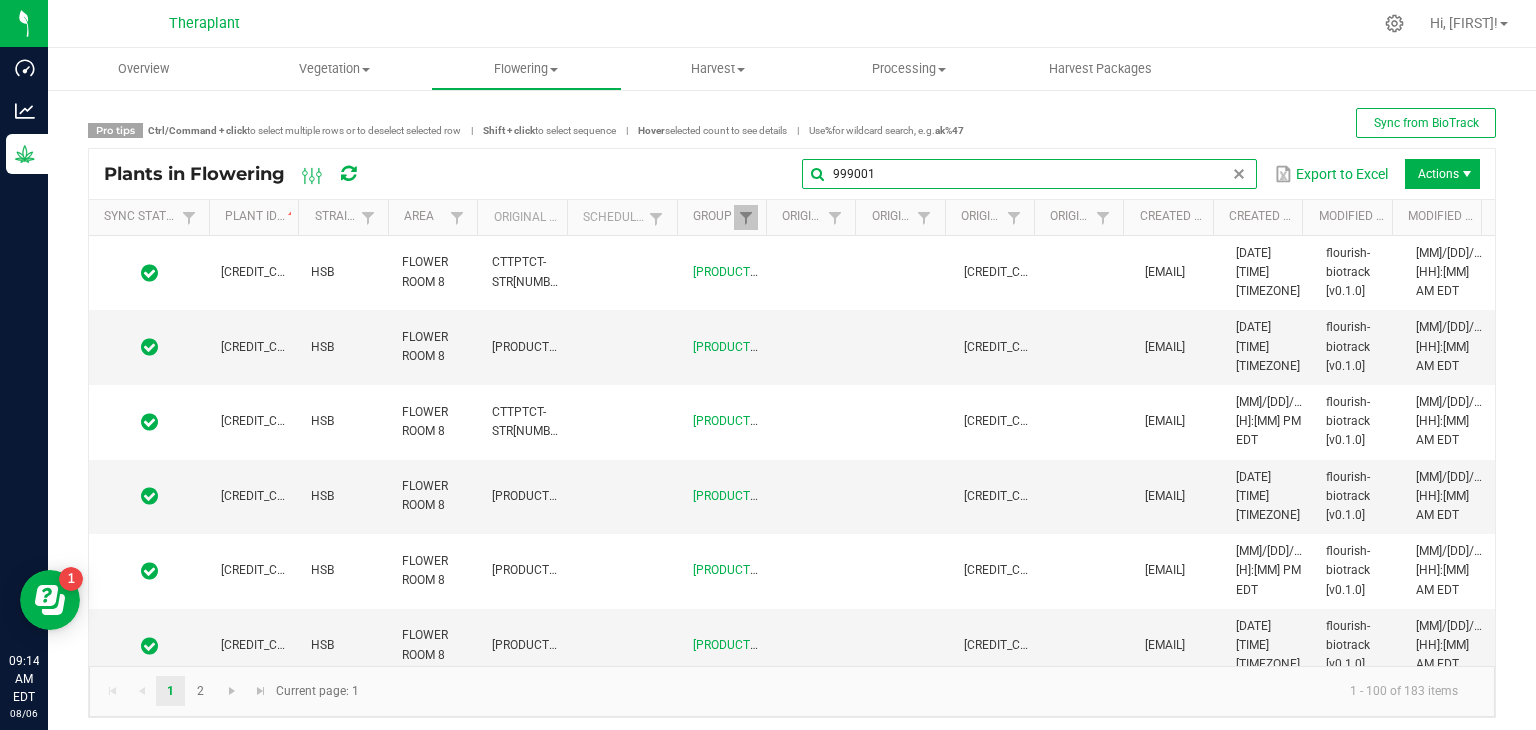 type on "999001" 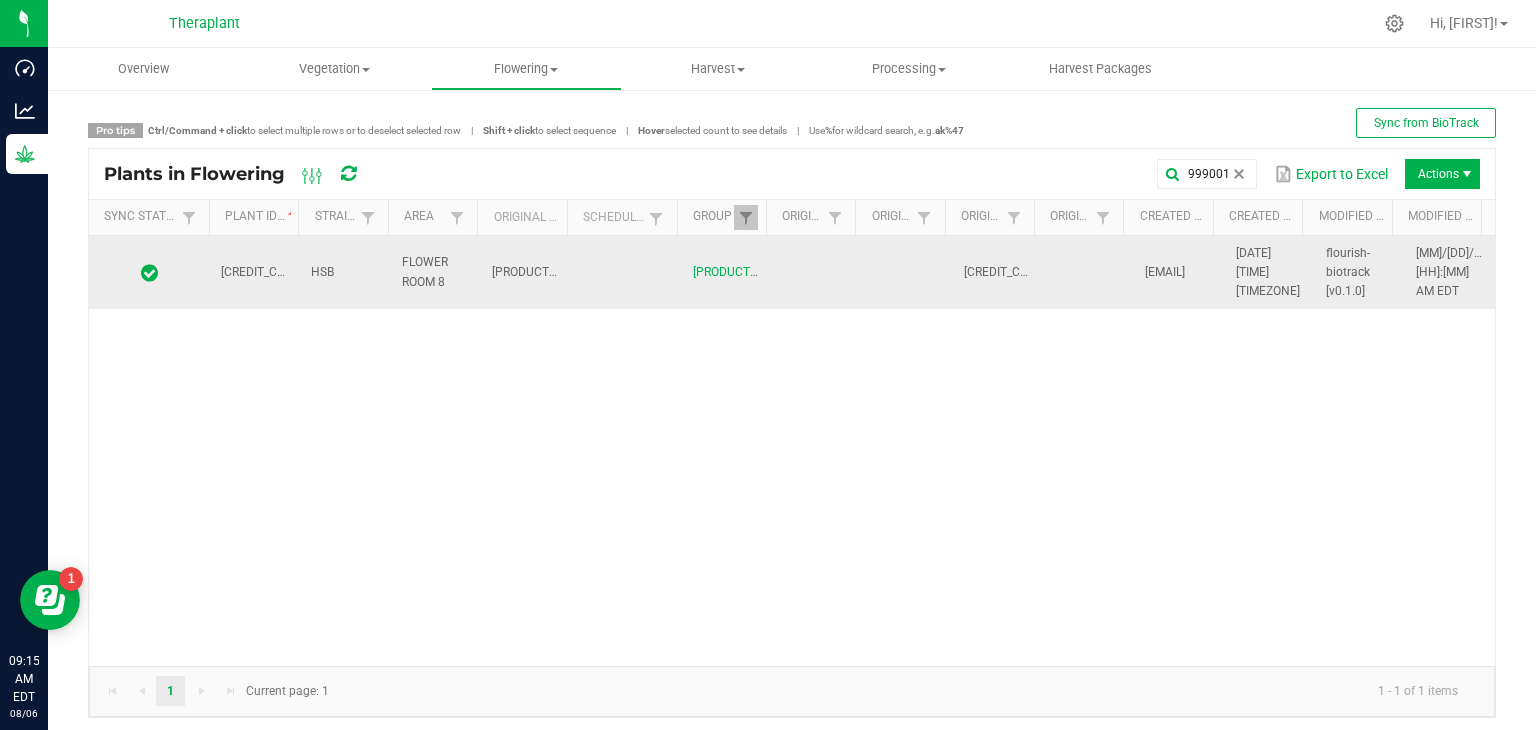 click on "HSB" at bounding box center (344, 273) 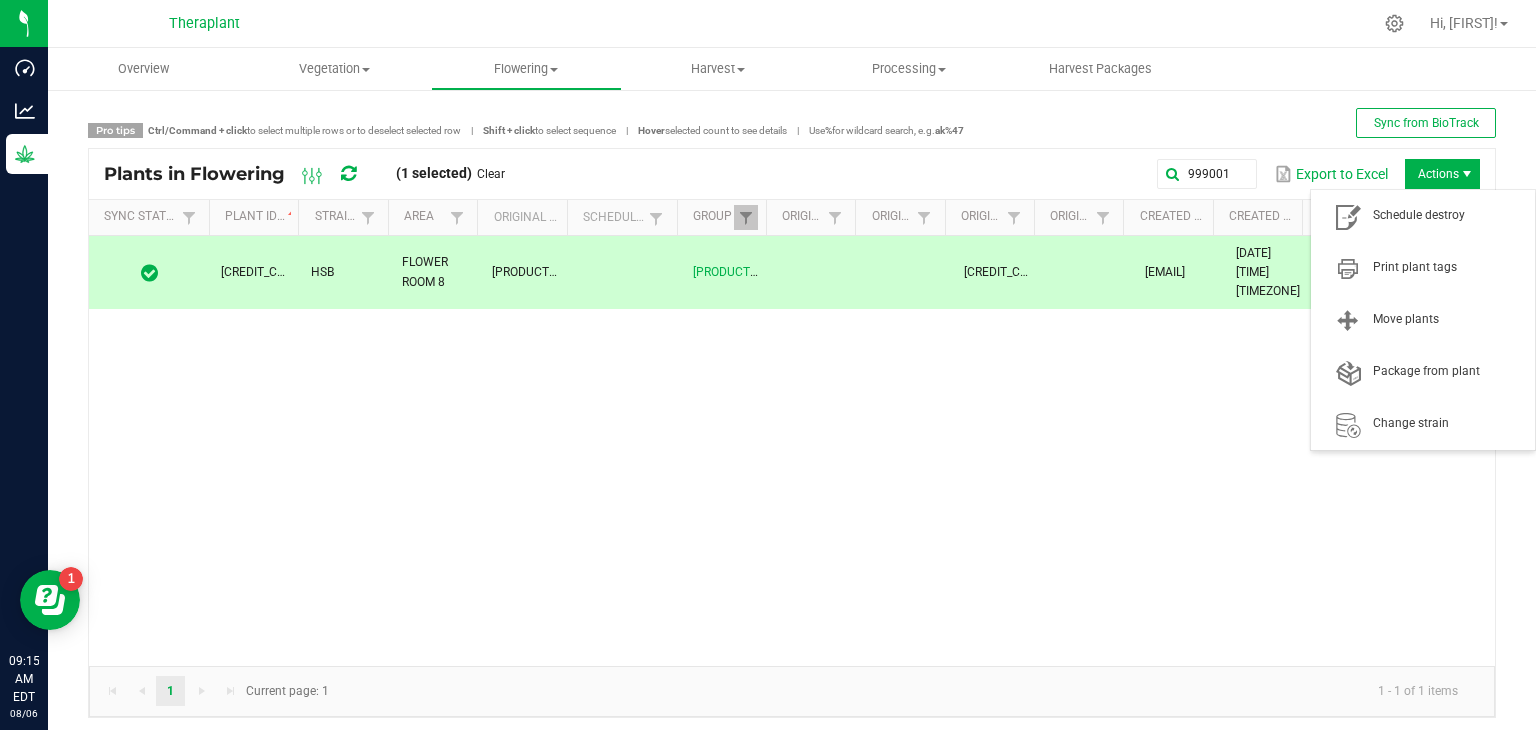 click at bounding box center (1467, 174) 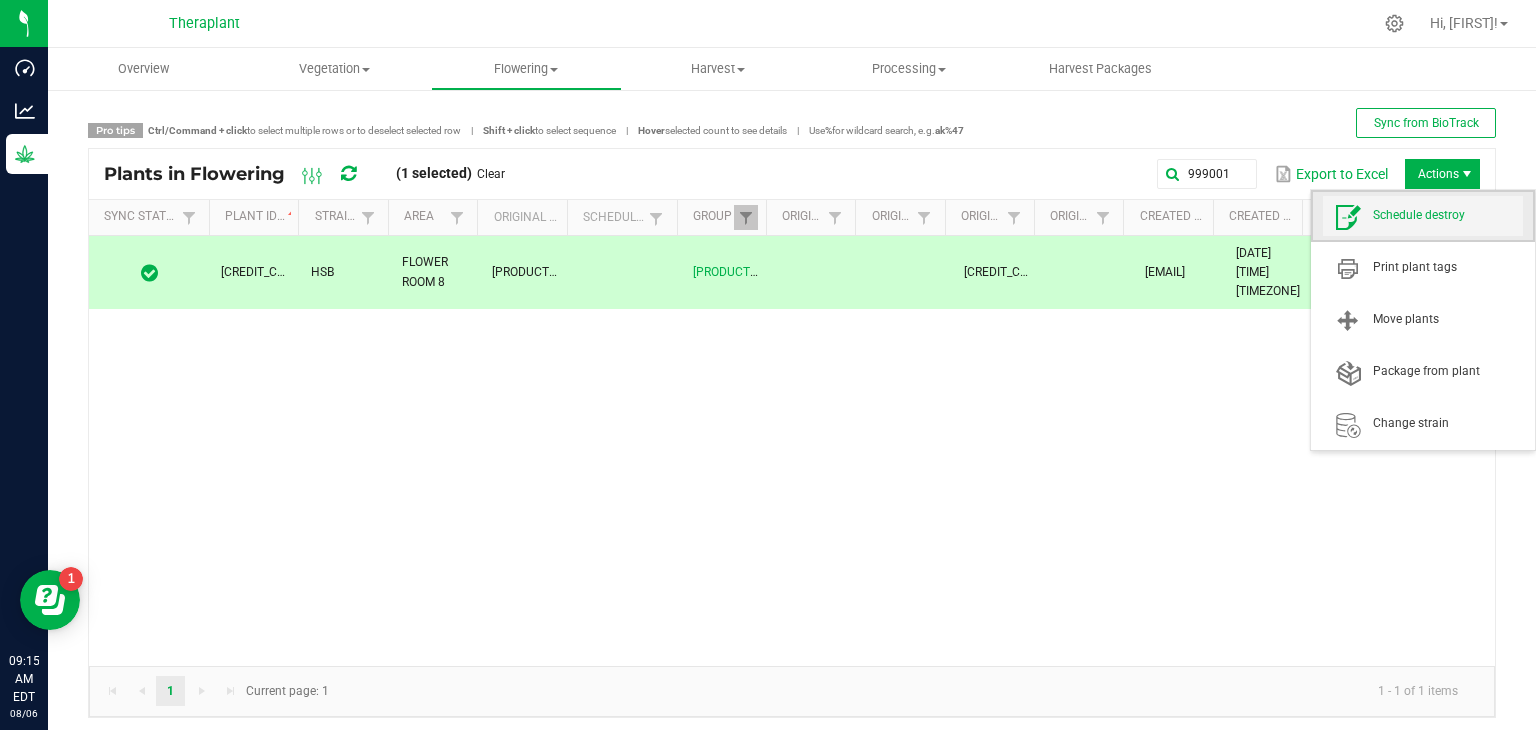 click on "Schedule destroy" at bounding box center (1448, 215) 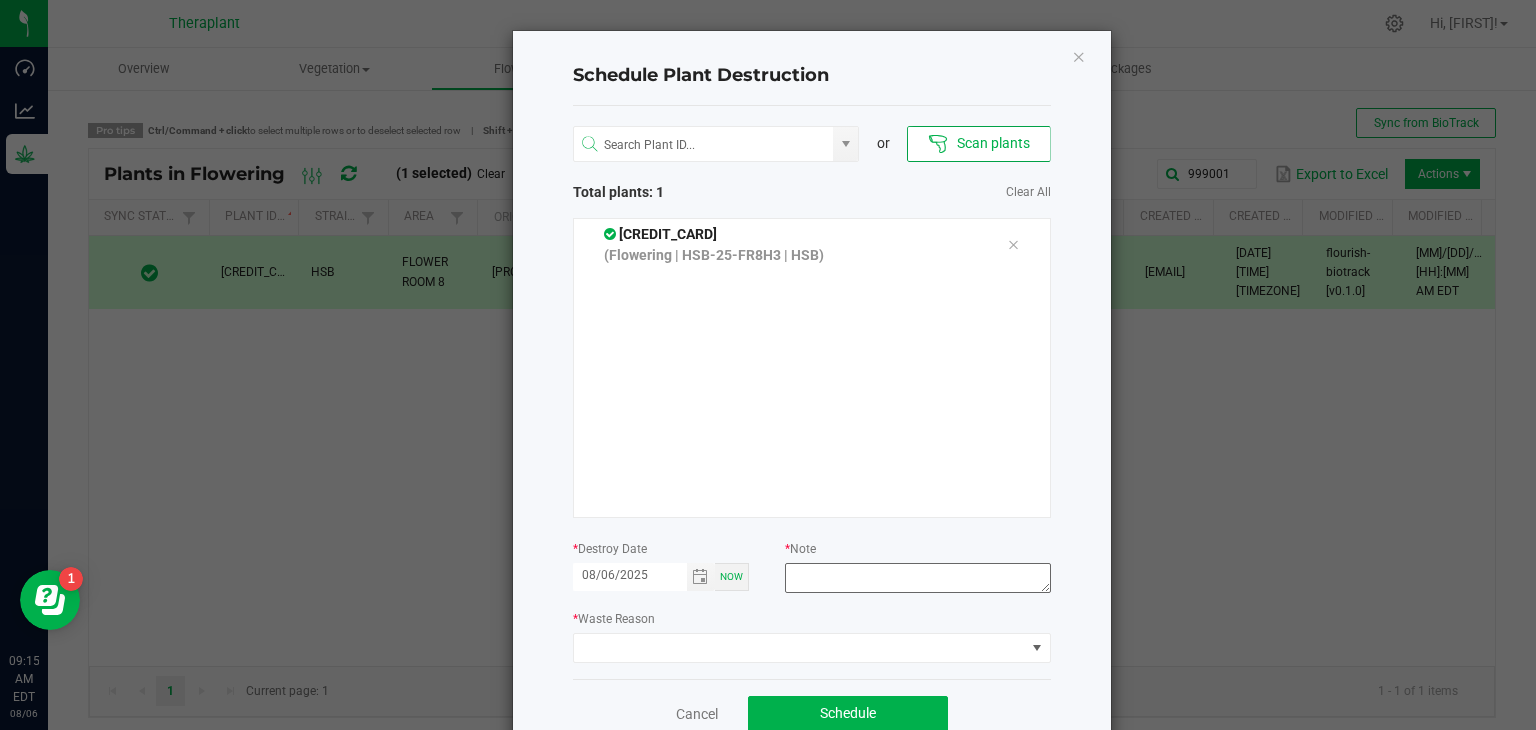 scroll, scrollTop: 48, scrollLeft: 0, axis: vertical 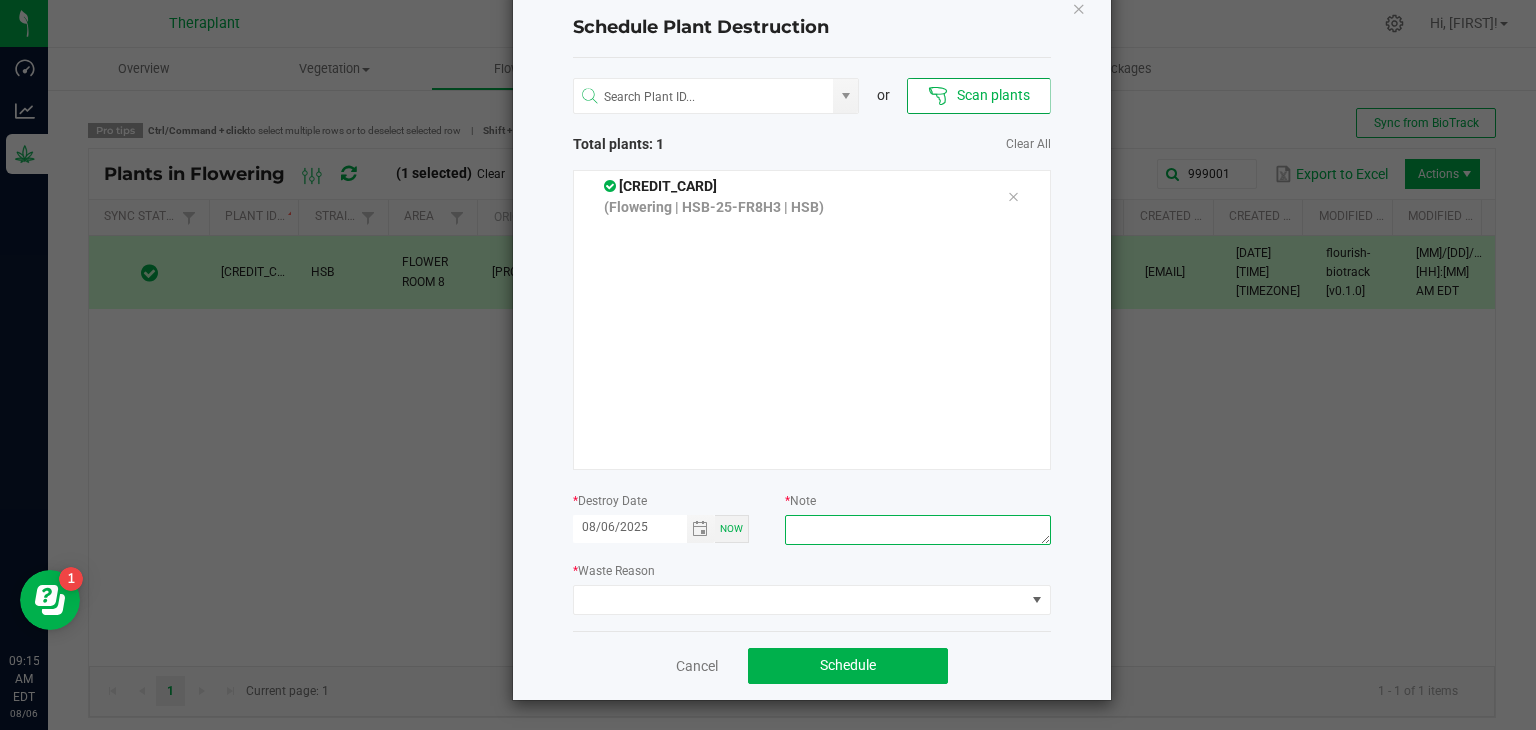 click at bounding box center (917, 530) 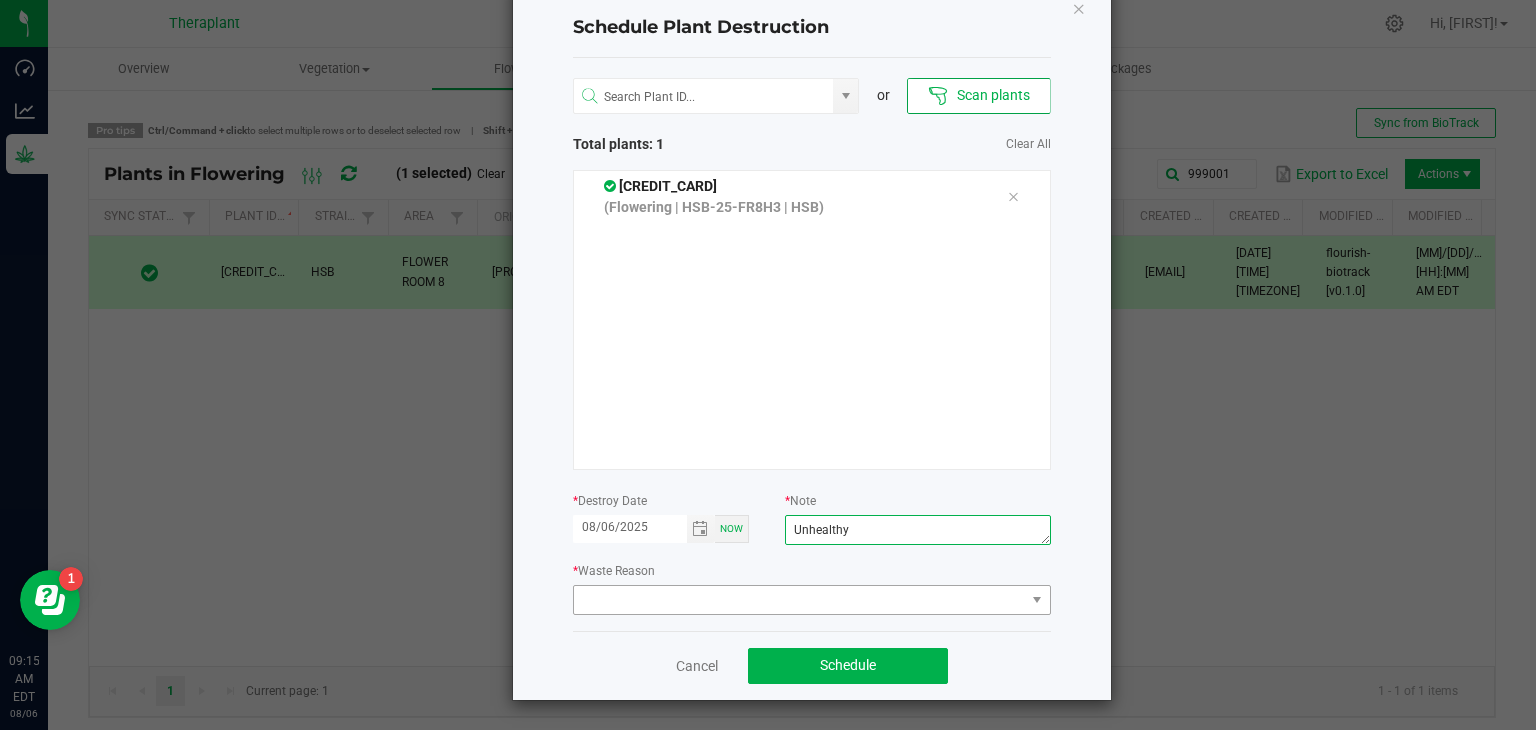 type on "Unhealthy" 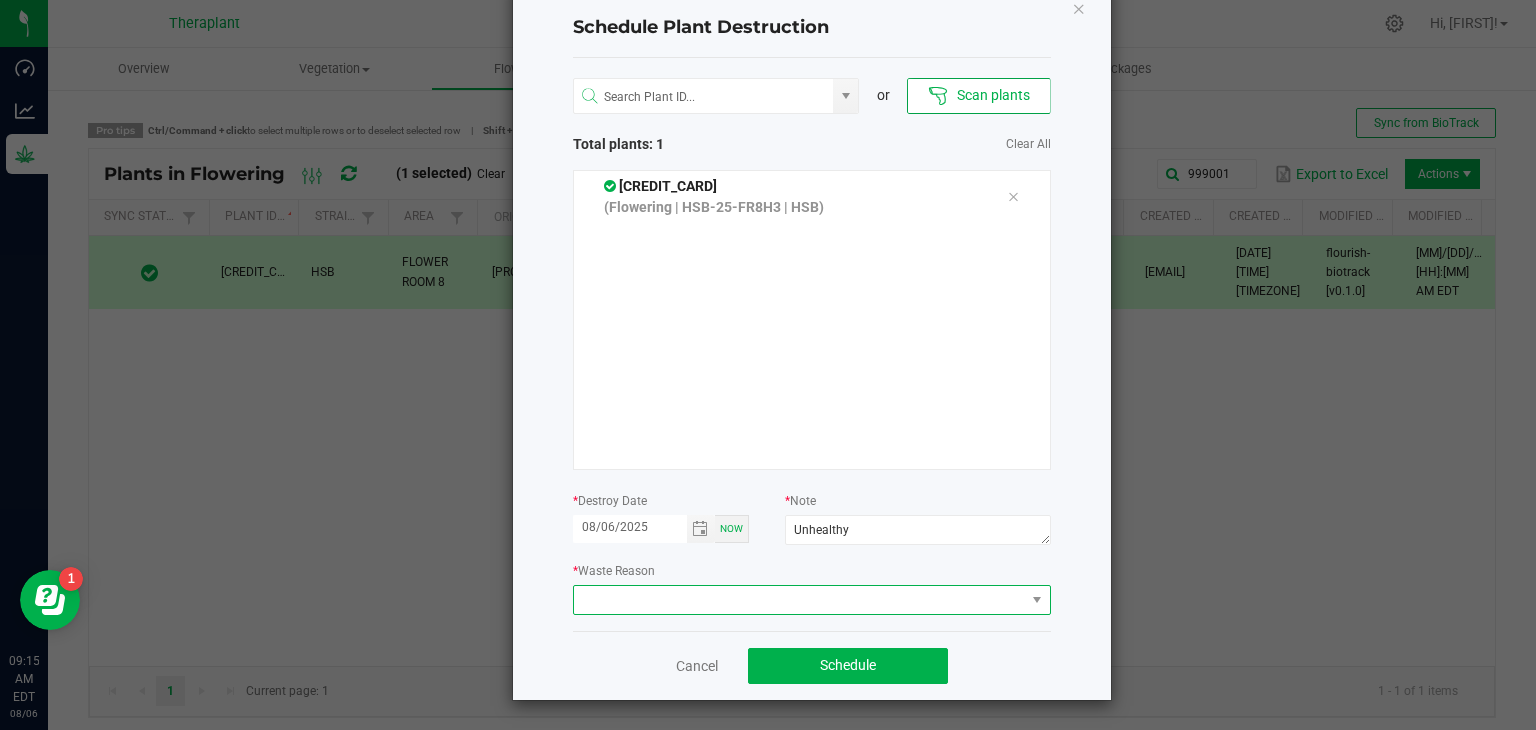 click at bounding box center [799, 600] 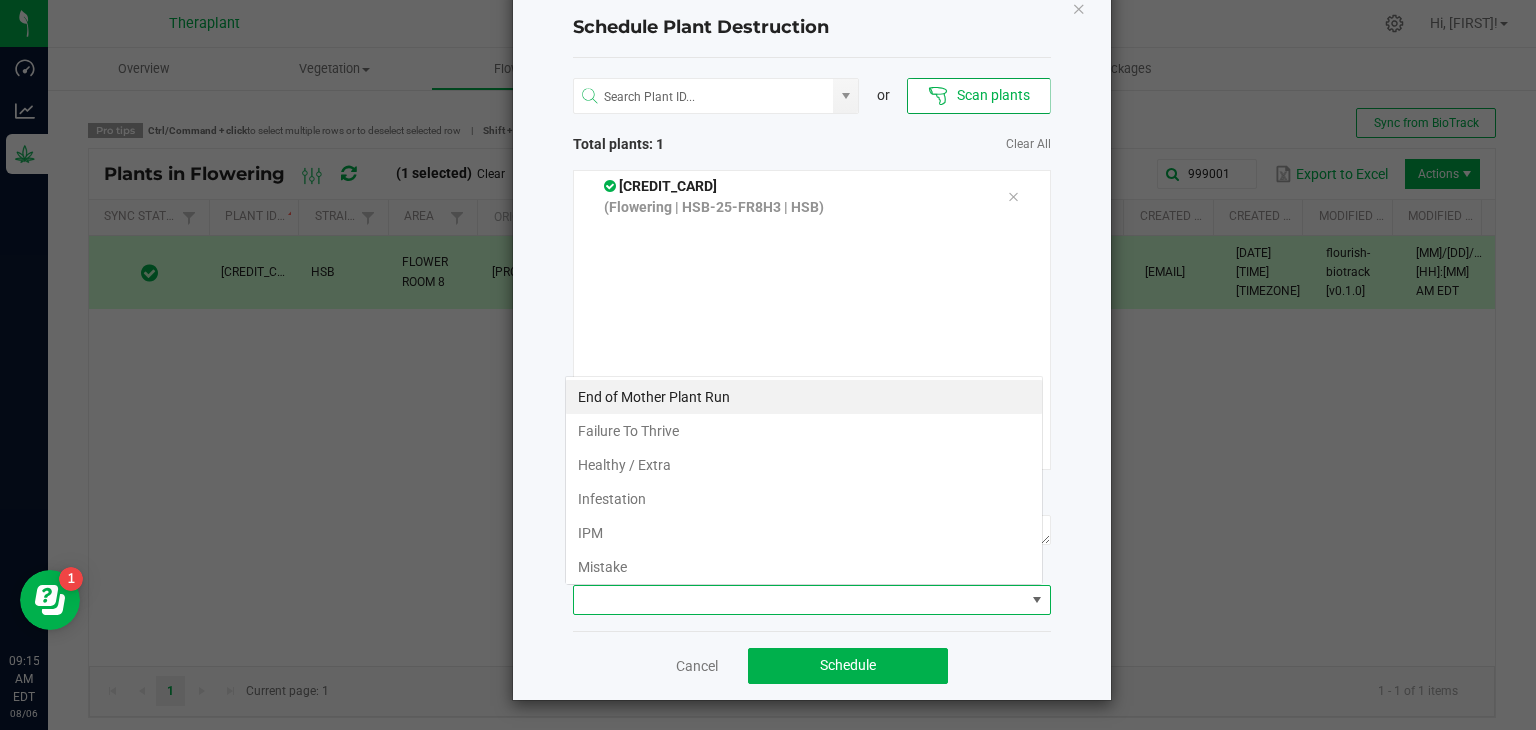 scroll, scrollTop: 99970, scrollLeft: 99521, axis: both 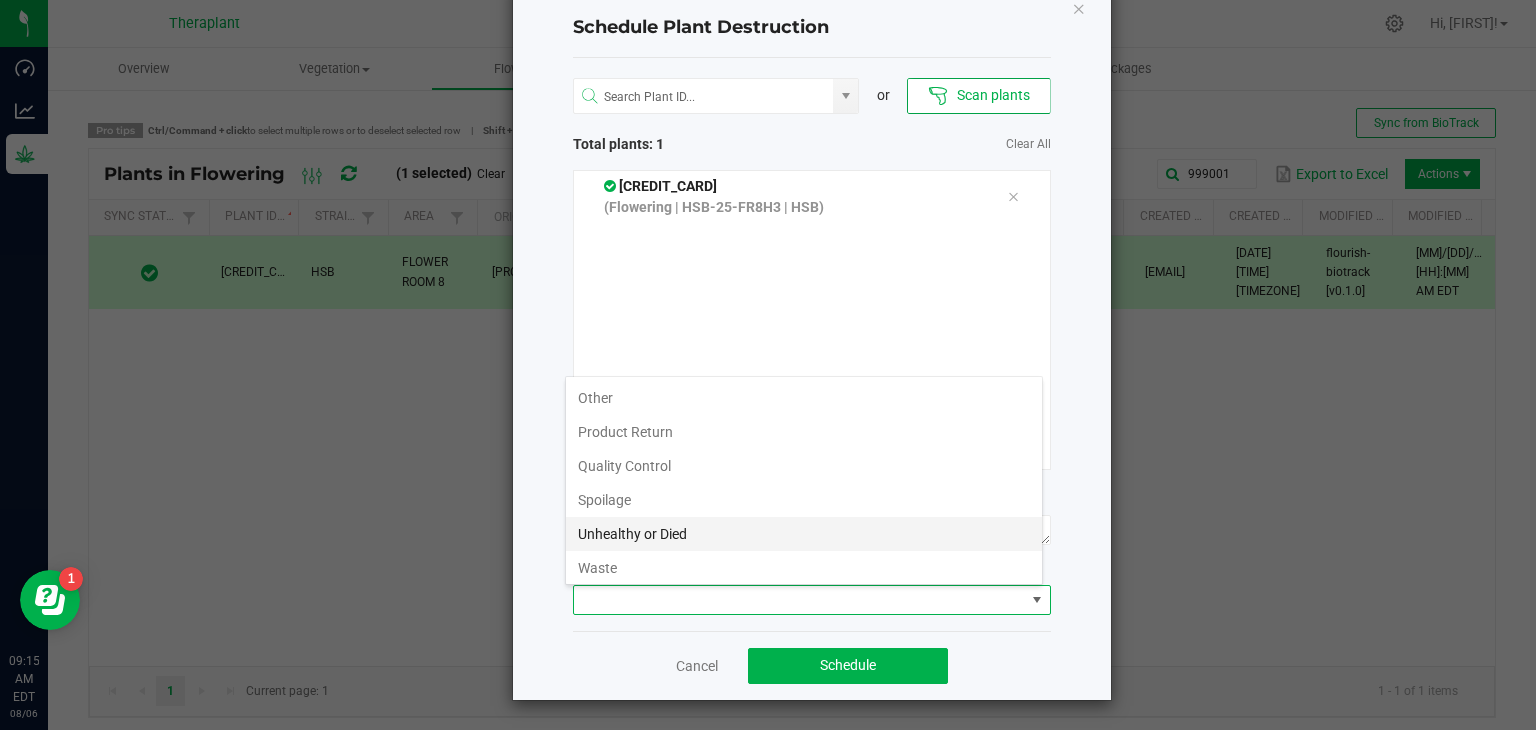 click on "Unhealthy or Died" at bounding box center [804, 534] 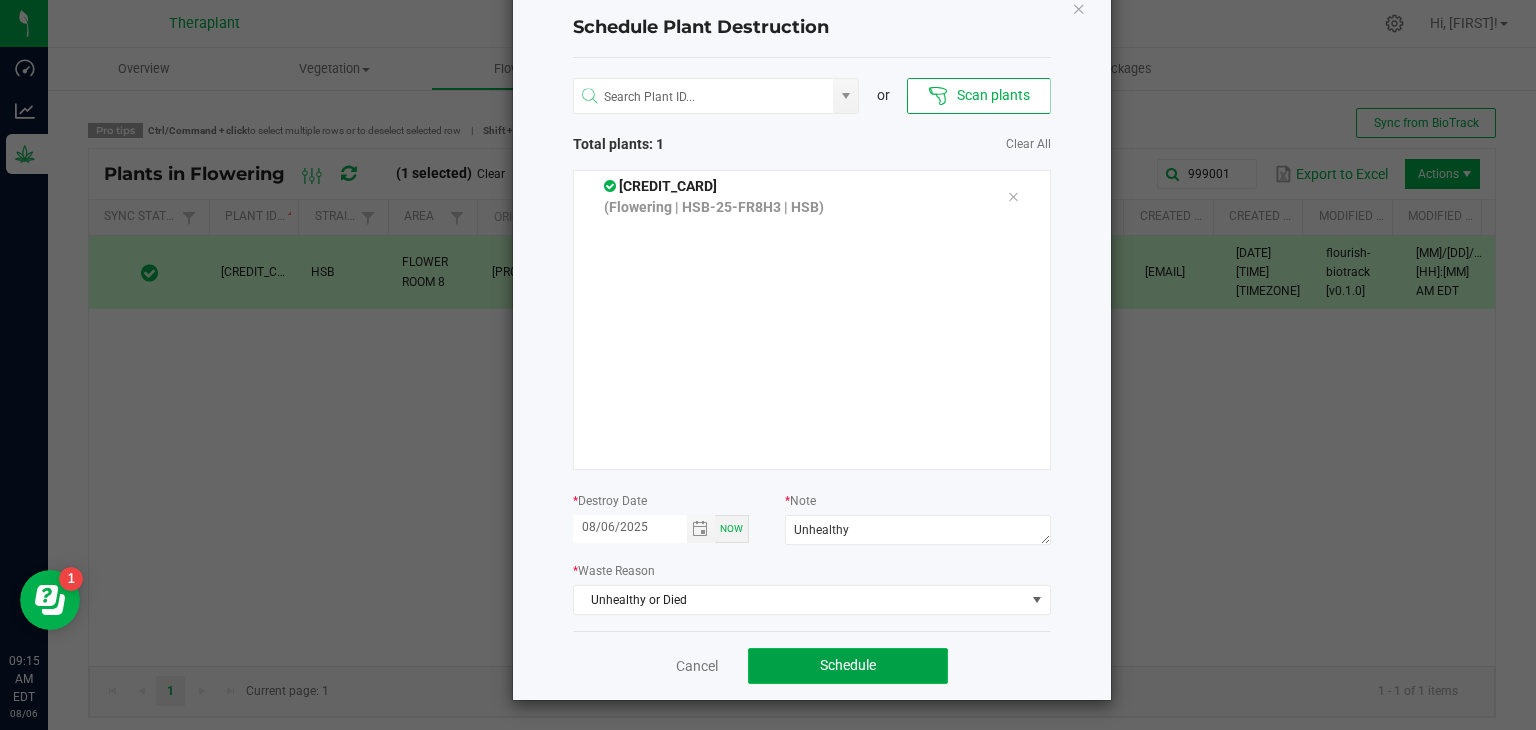 click on "Schedule" 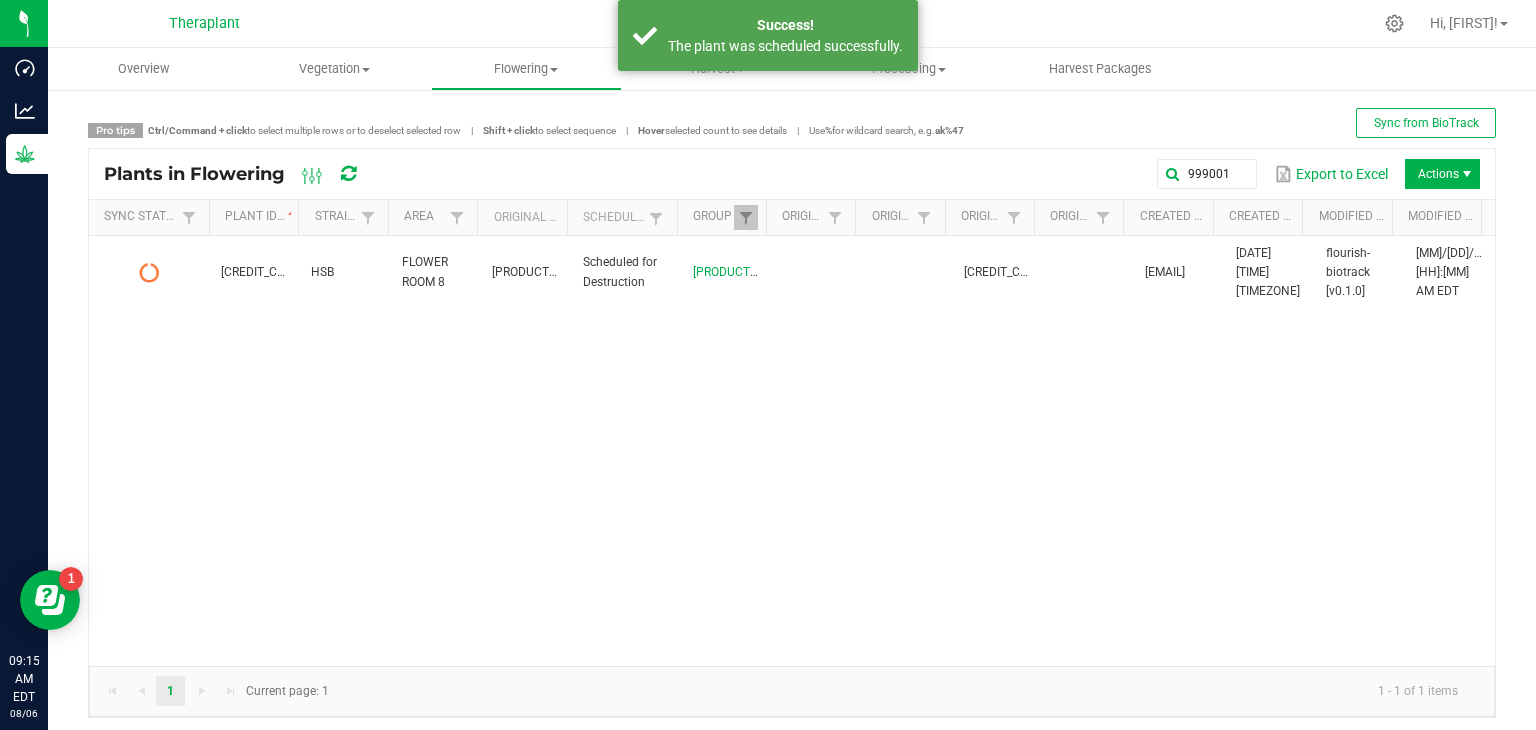 click at bounding box center (348, 174) 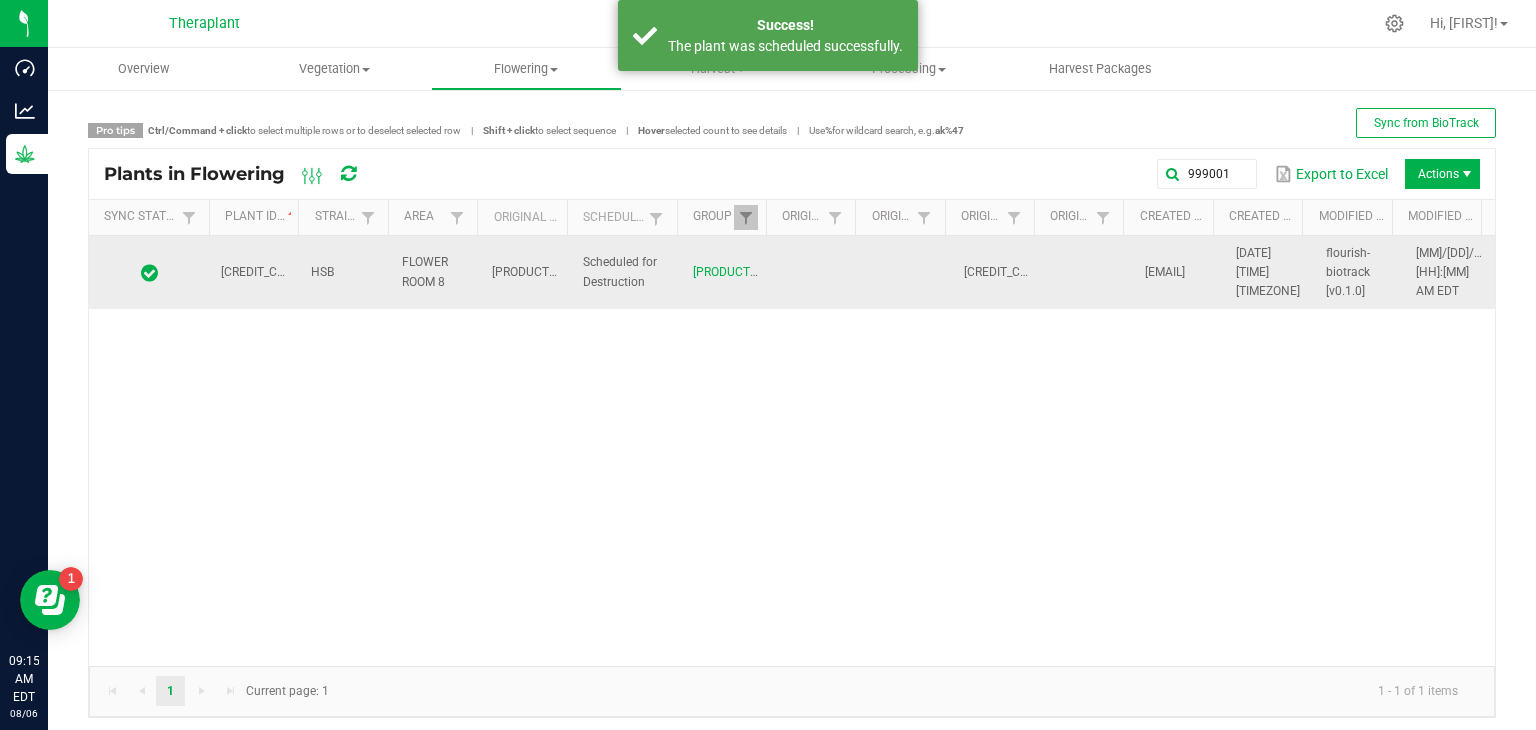 click on "FLOWER ROOM 8" at bounding box center [435, 273] 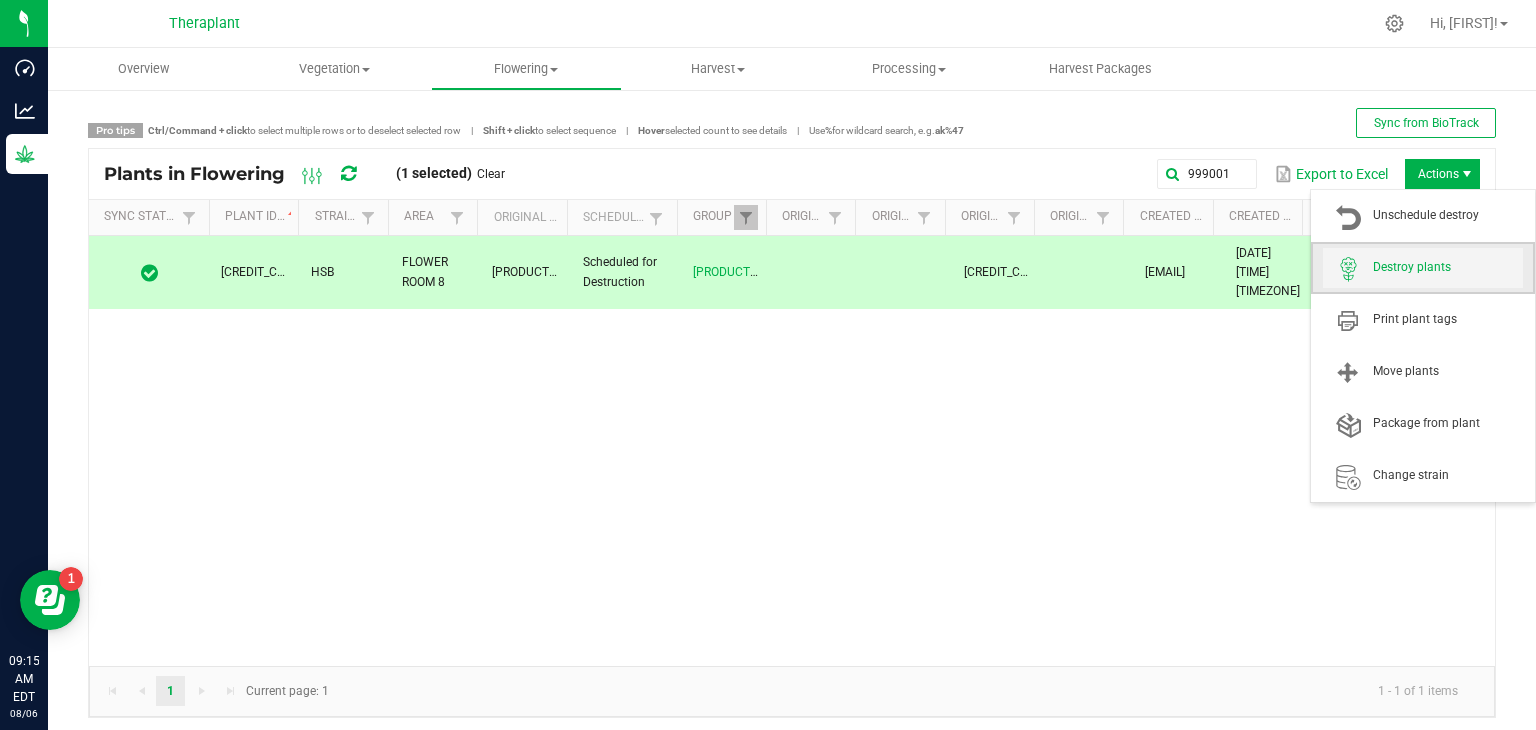click on "Destroy plants" at bounding box center (1448, 267) 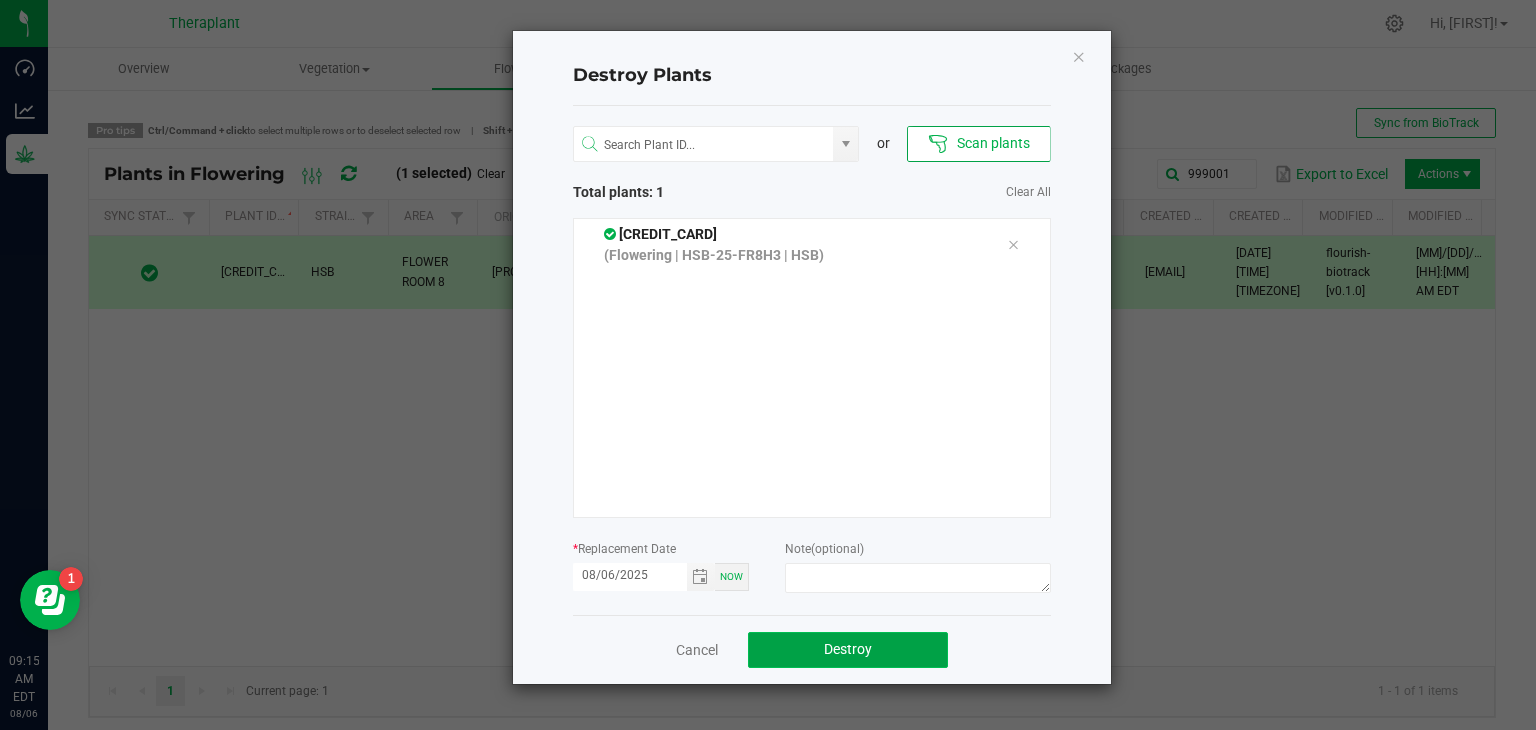 click on "Destroy" 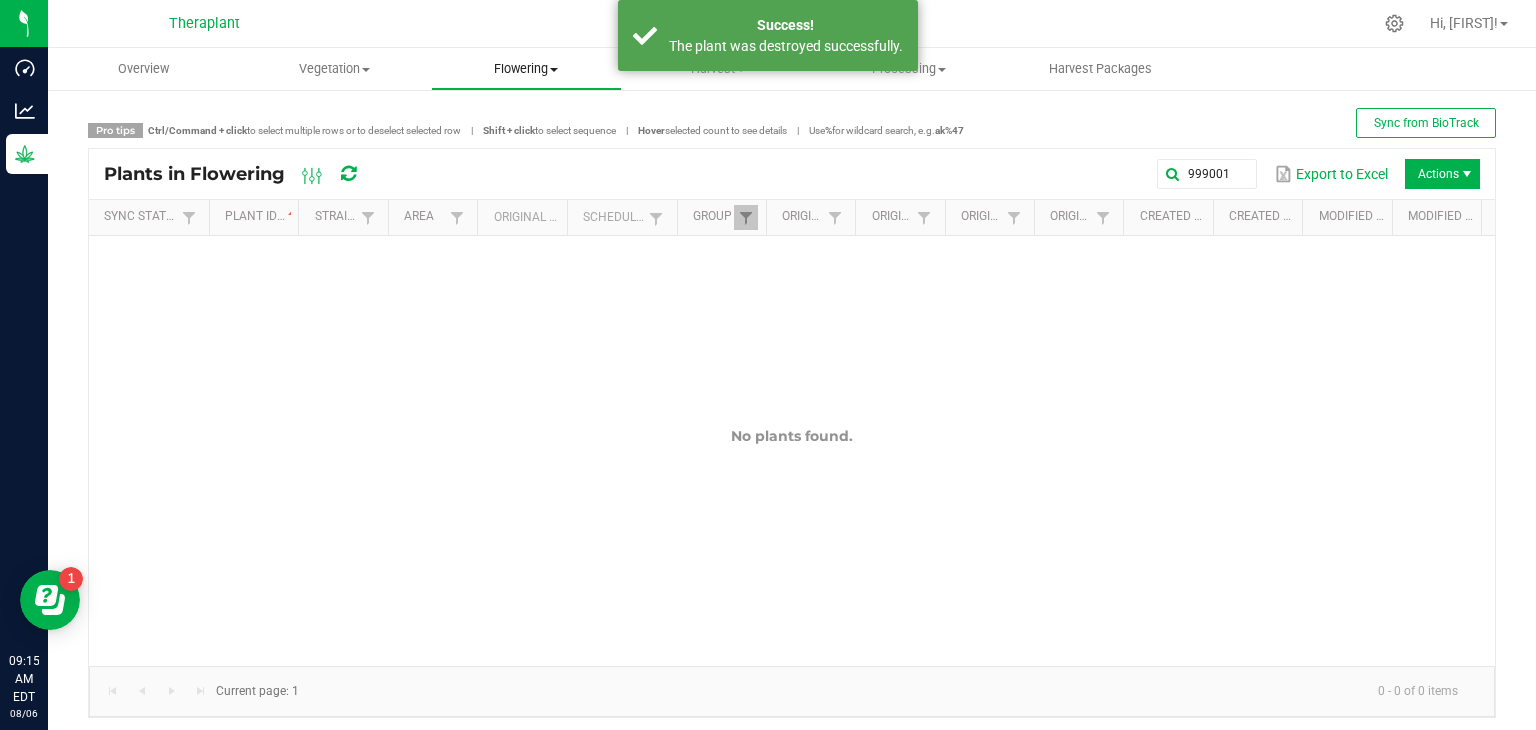 click on "Flowering" at bounding box center [526, 69] 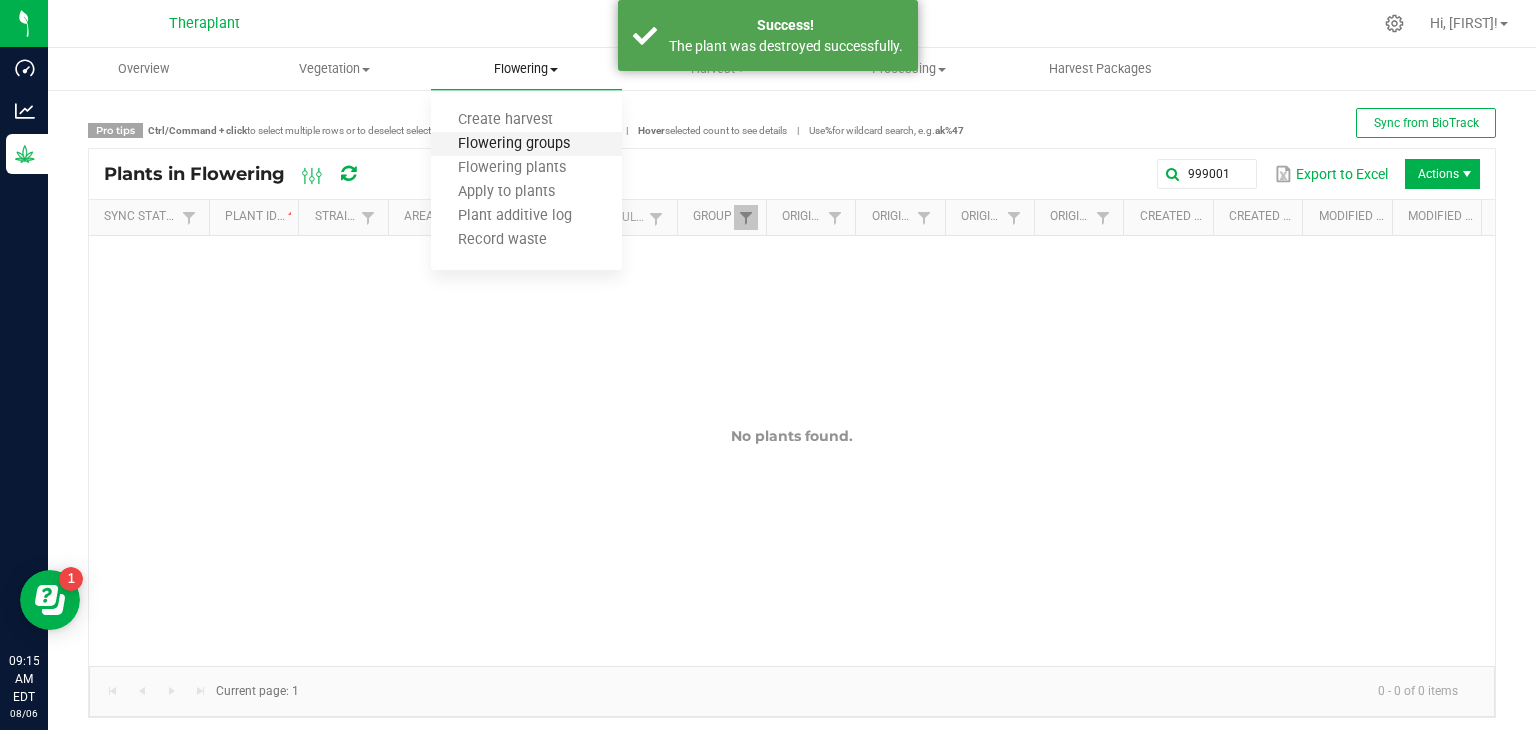 click on "Flowering groups" at bounding box center (514, 144) 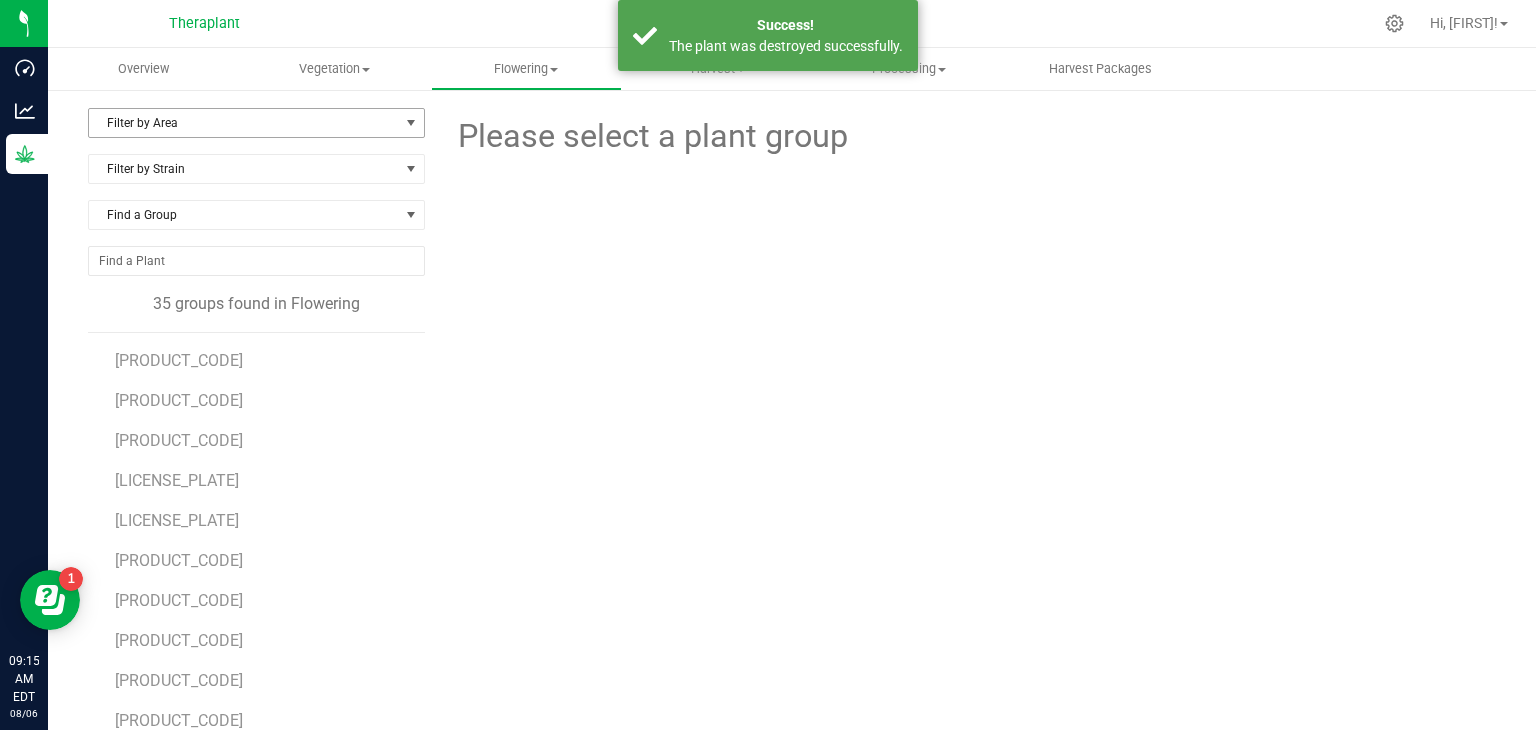 click on "Filter by Area" at bounding box center [244, 123] 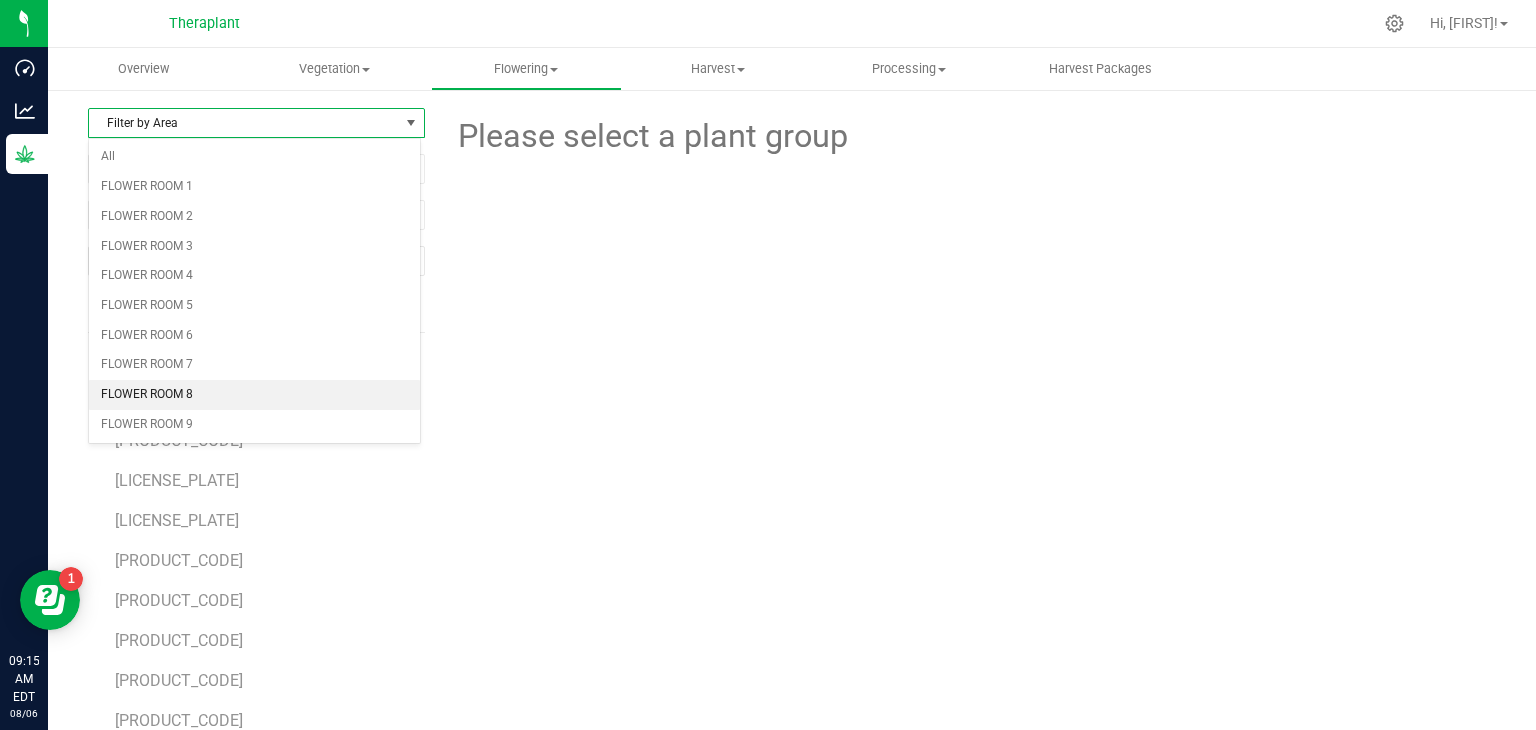click on "FLOWER ROOM 8" at bounding box center (254, 395) 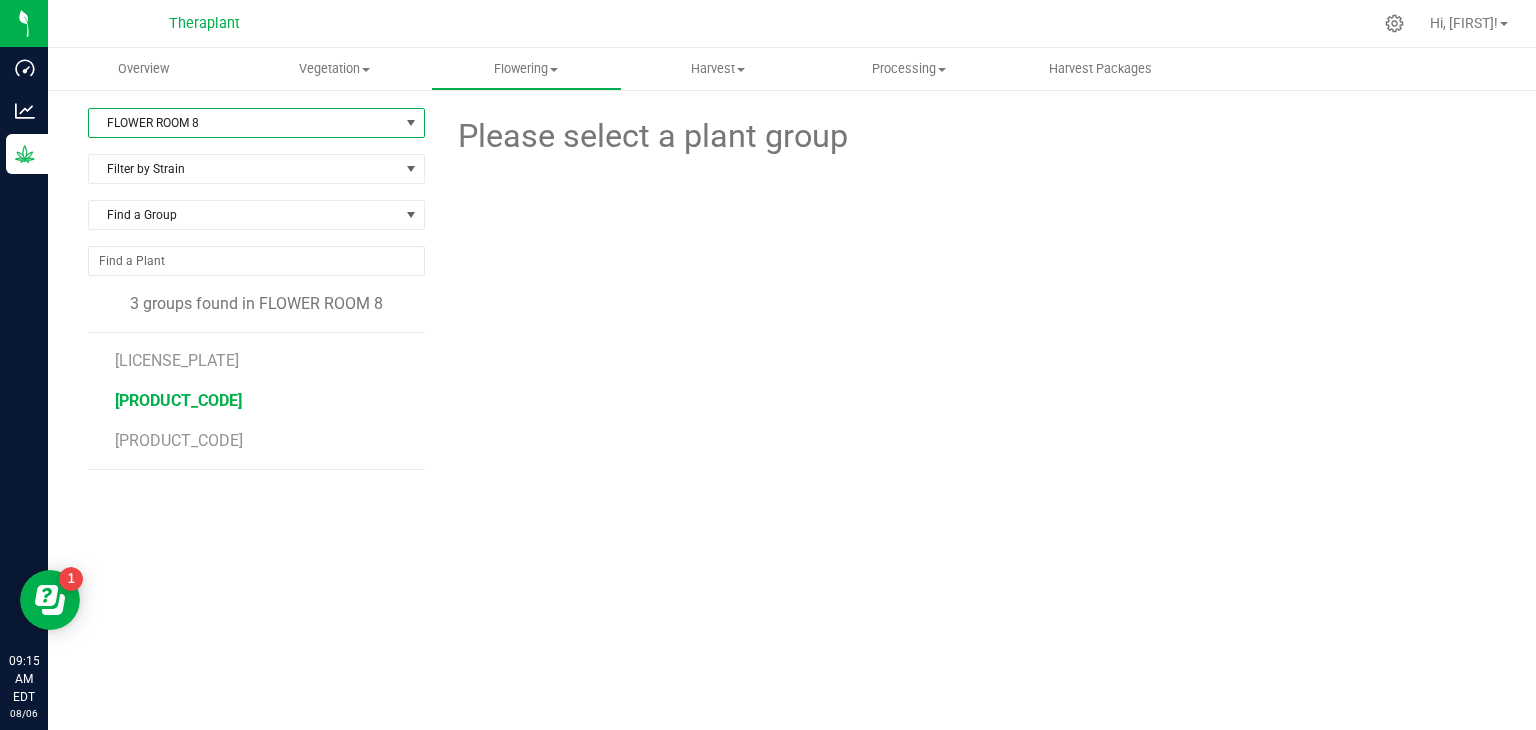 click on "[PRODUCT_CODE]" at bounding box center [178, 400] 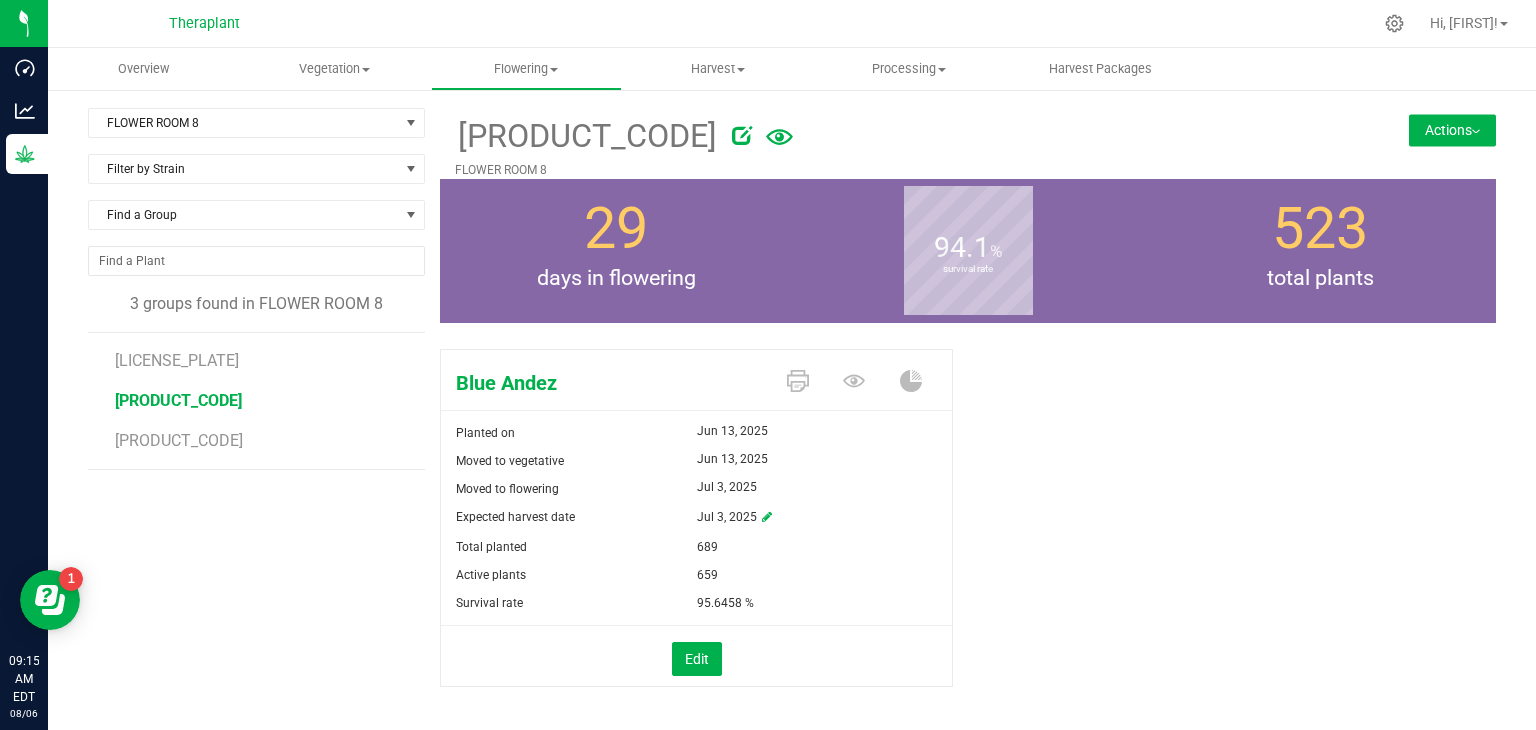 click 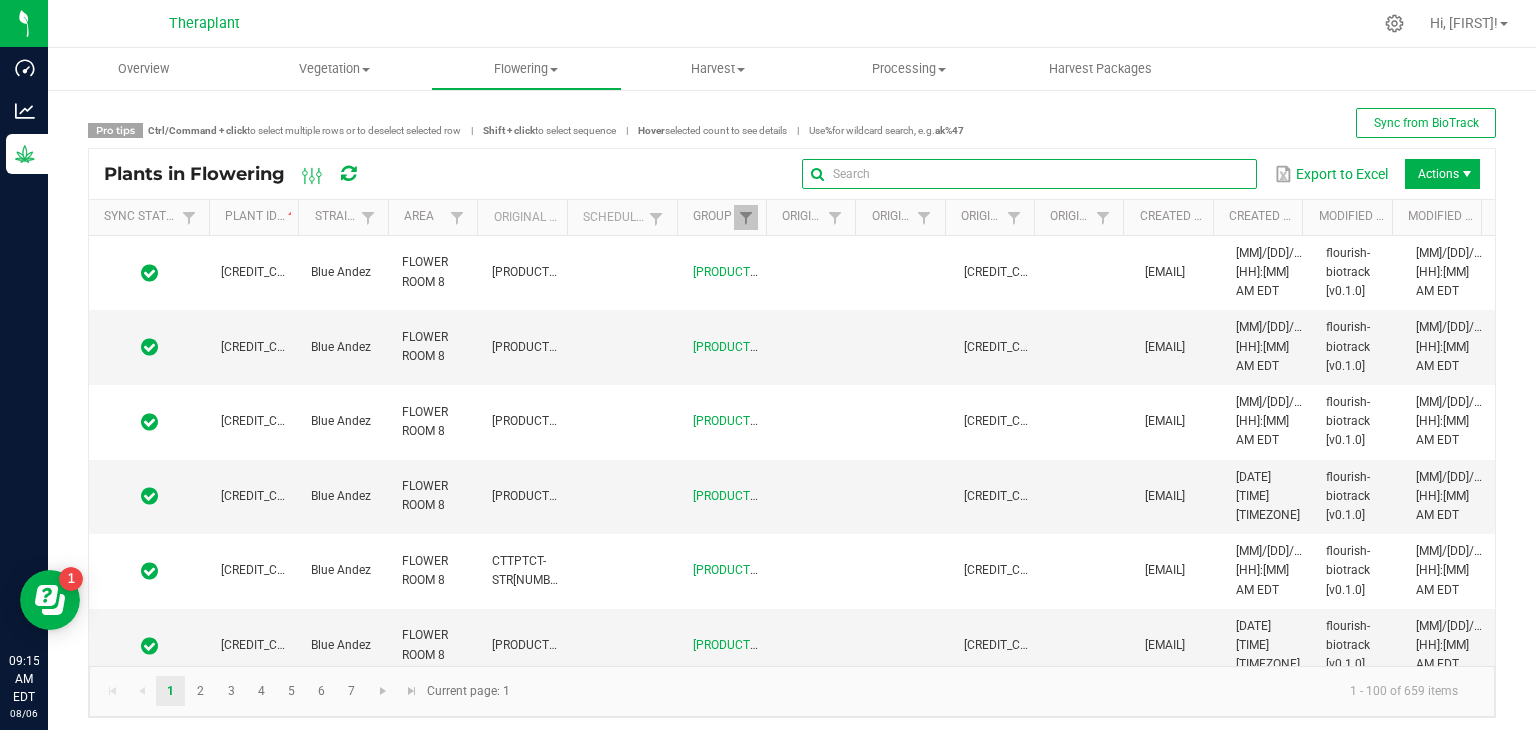 click at bounding box center (1029, 174) 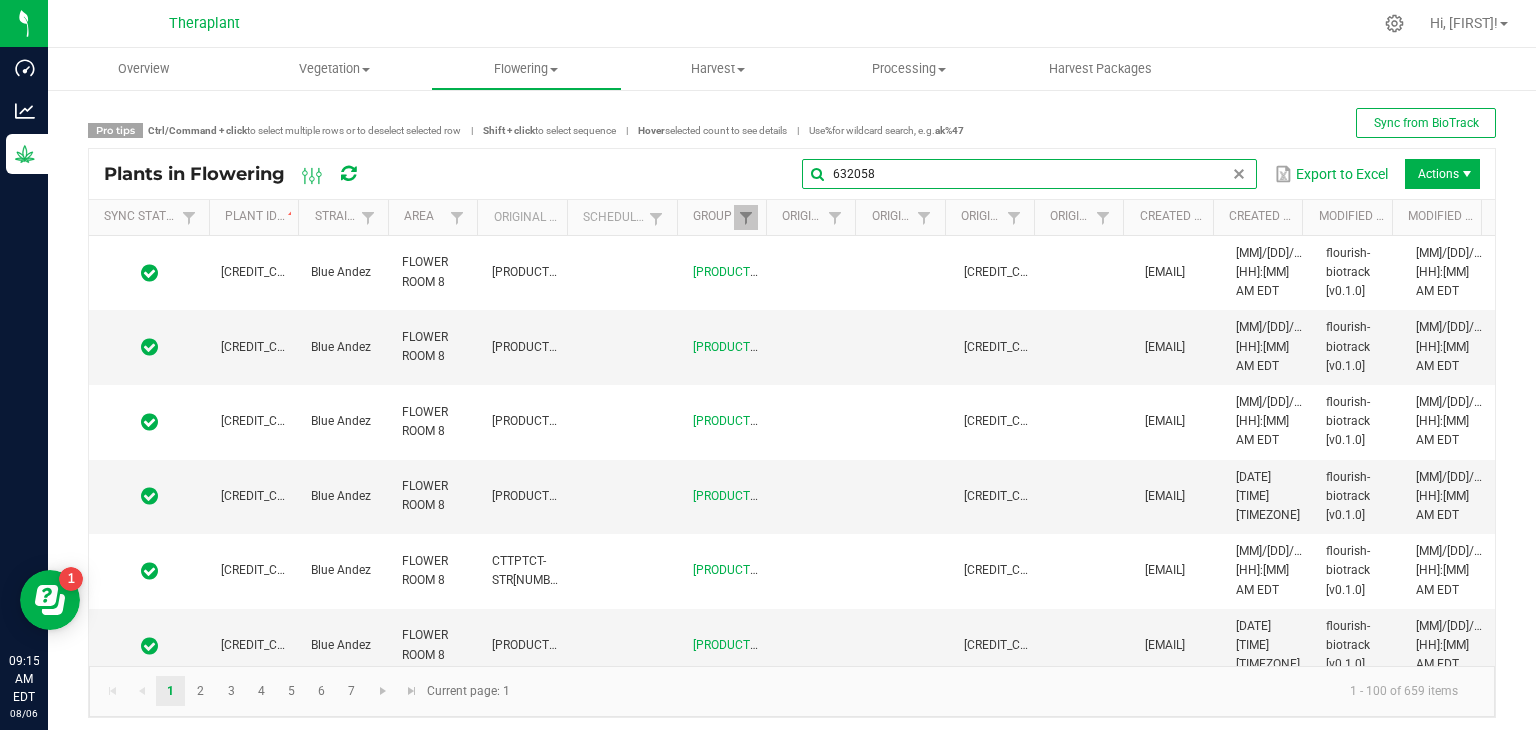 type on "632058" 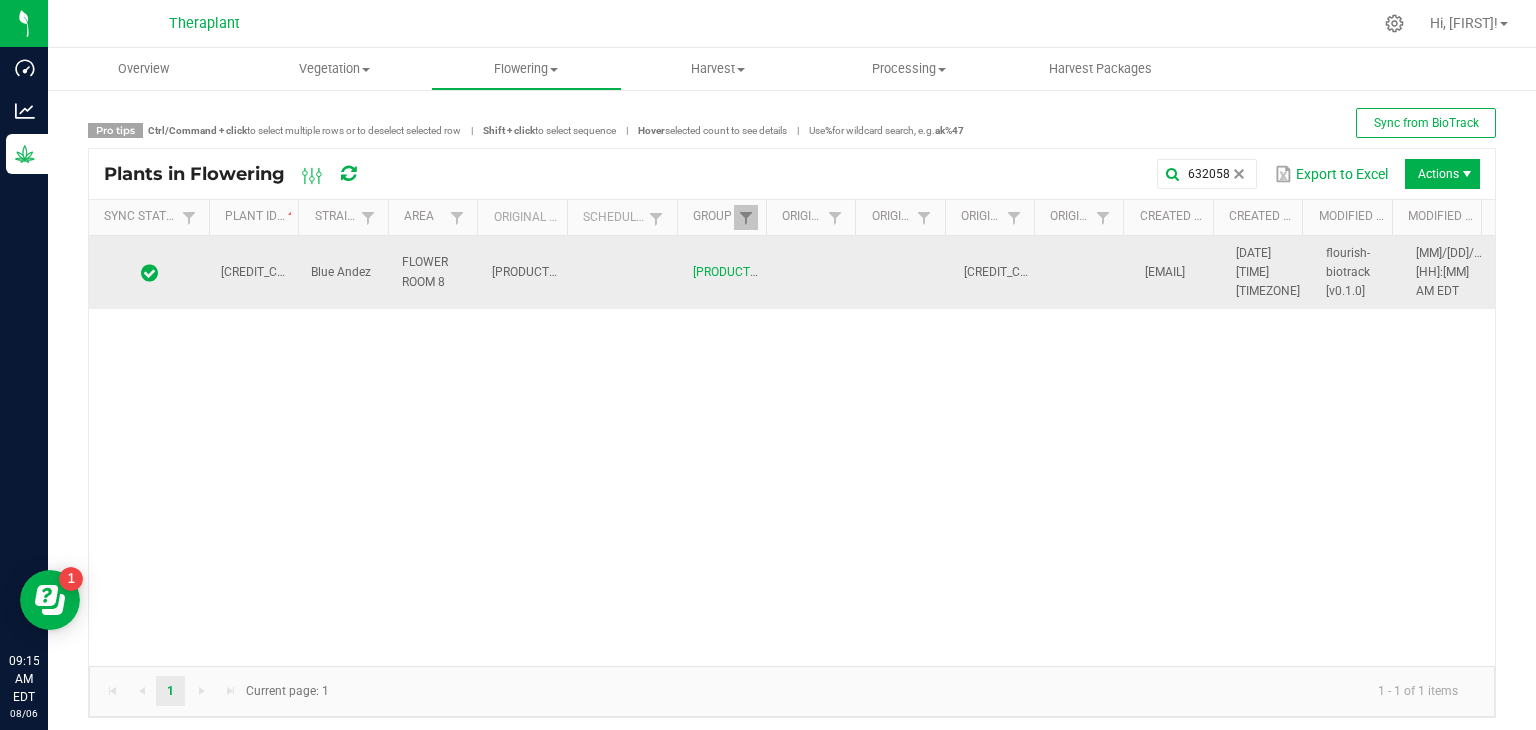 click on "Blue Andez" at bounding box center (344, 273) 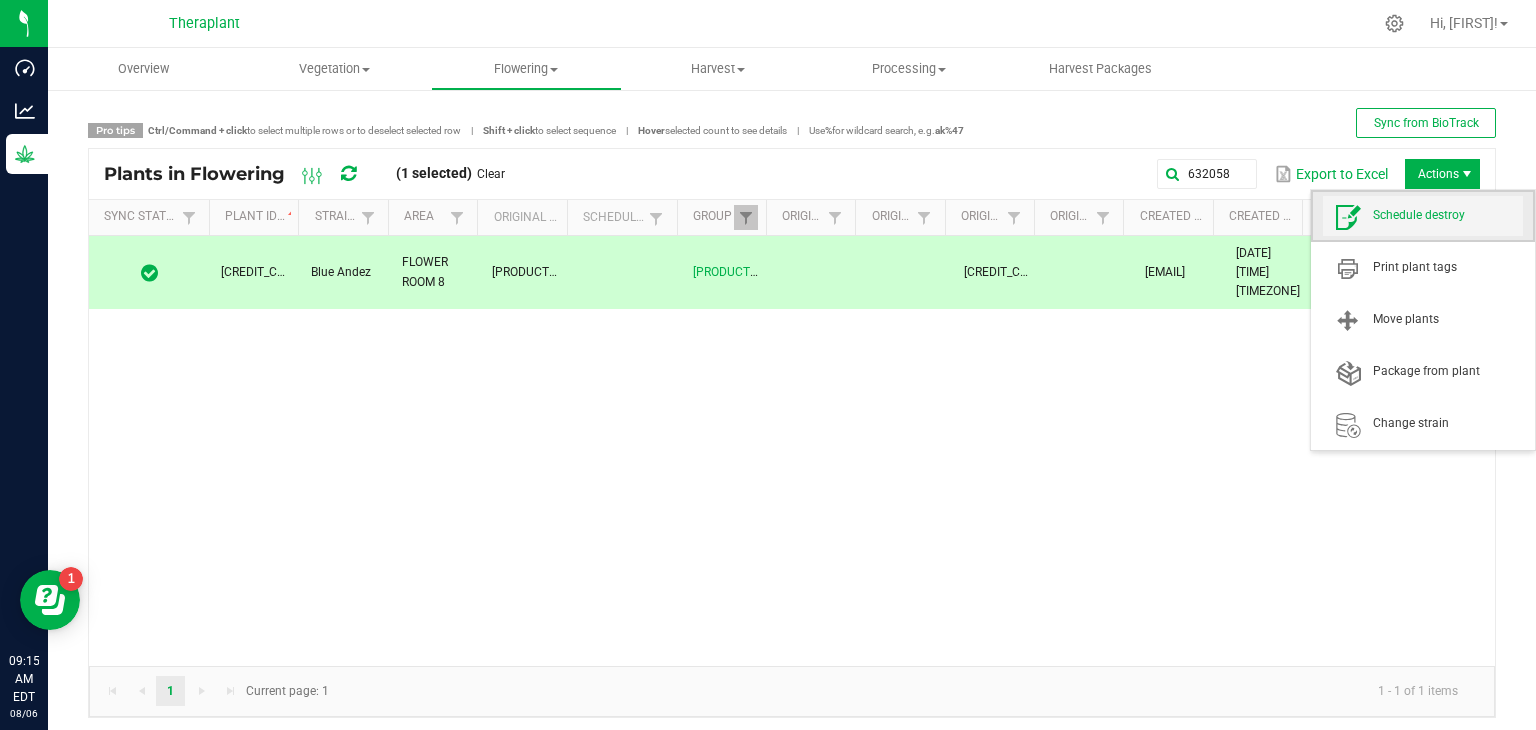 click on "Schedule destroy" at bounding box center [1448, 215] 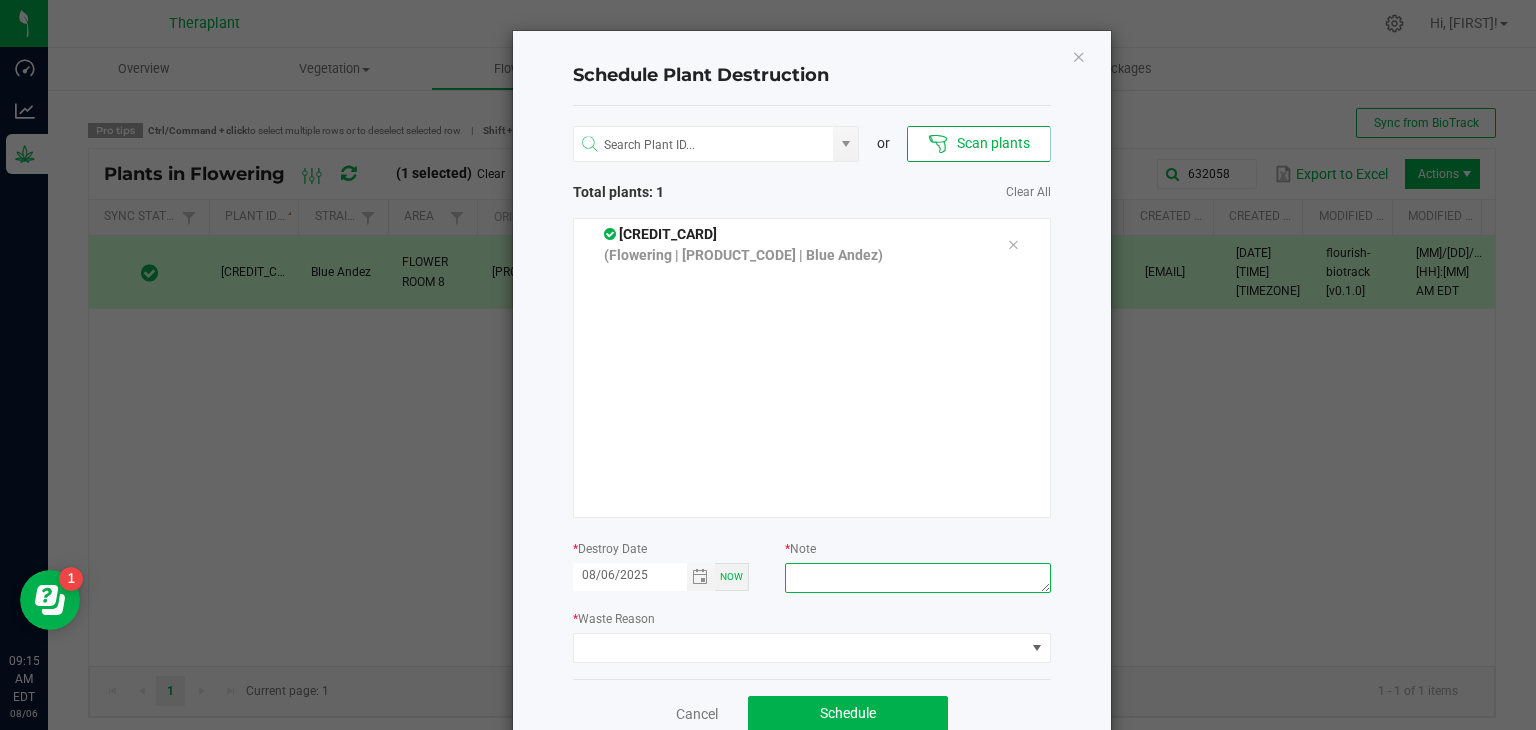 click at bounding box center [917, 578] 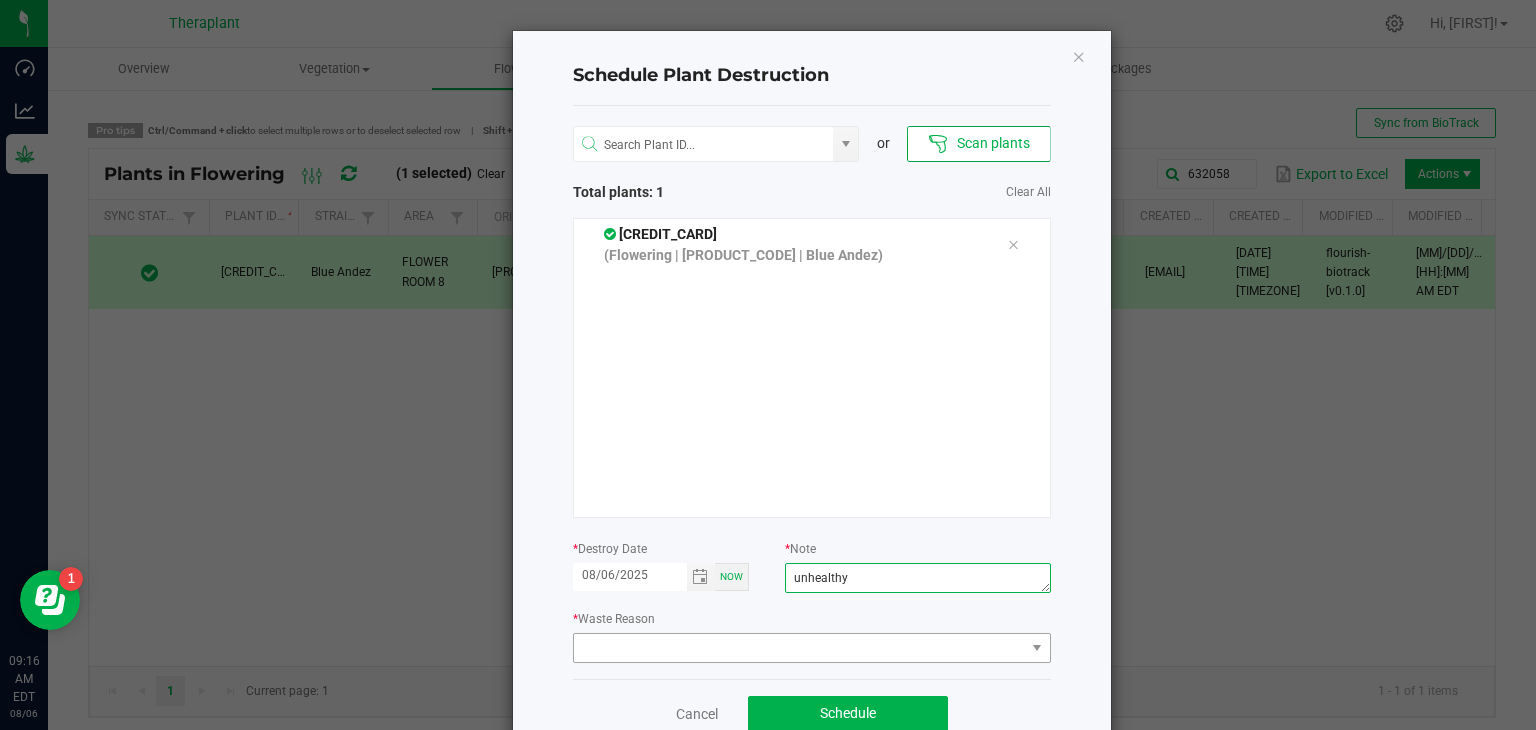type on "unhealthy" 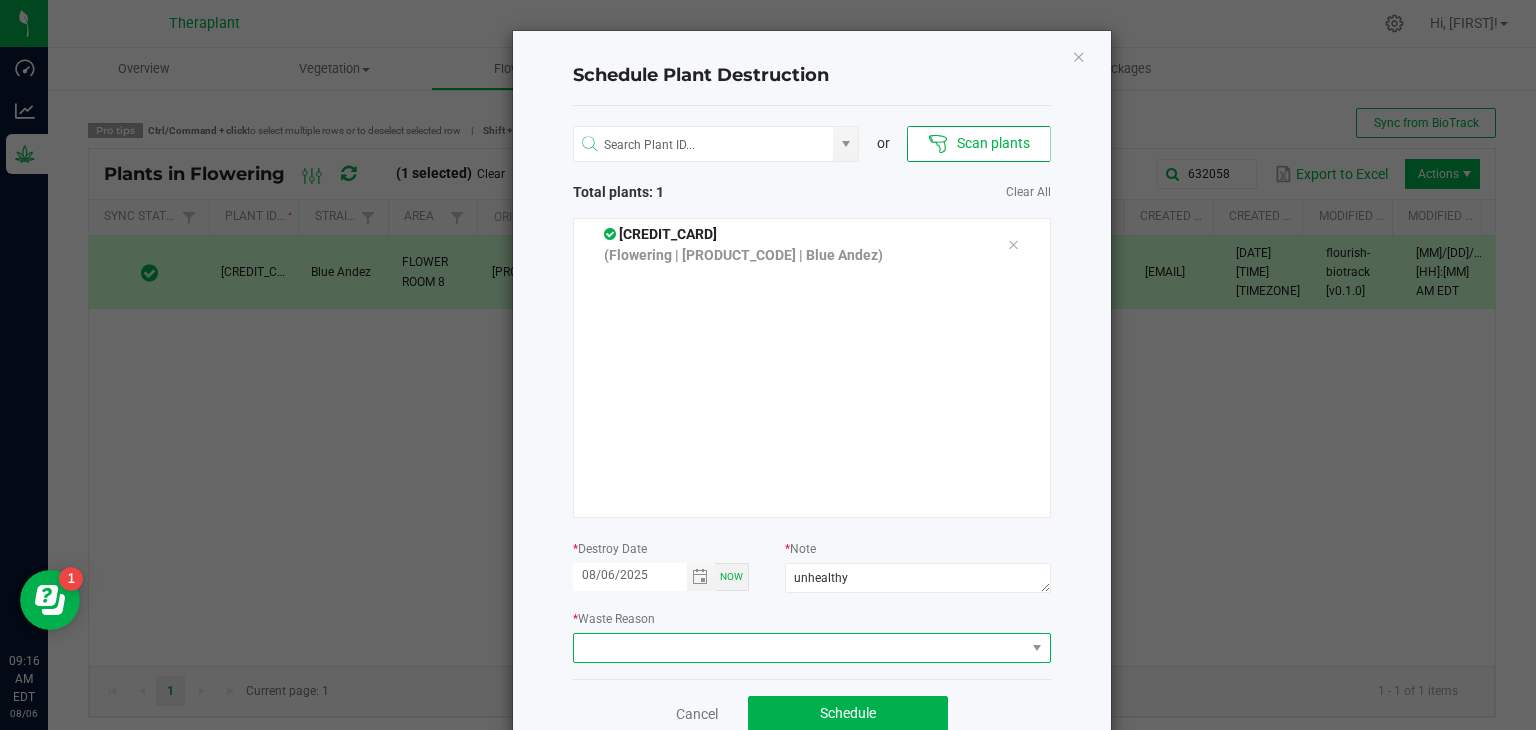 click at bounding box center (799, 648) 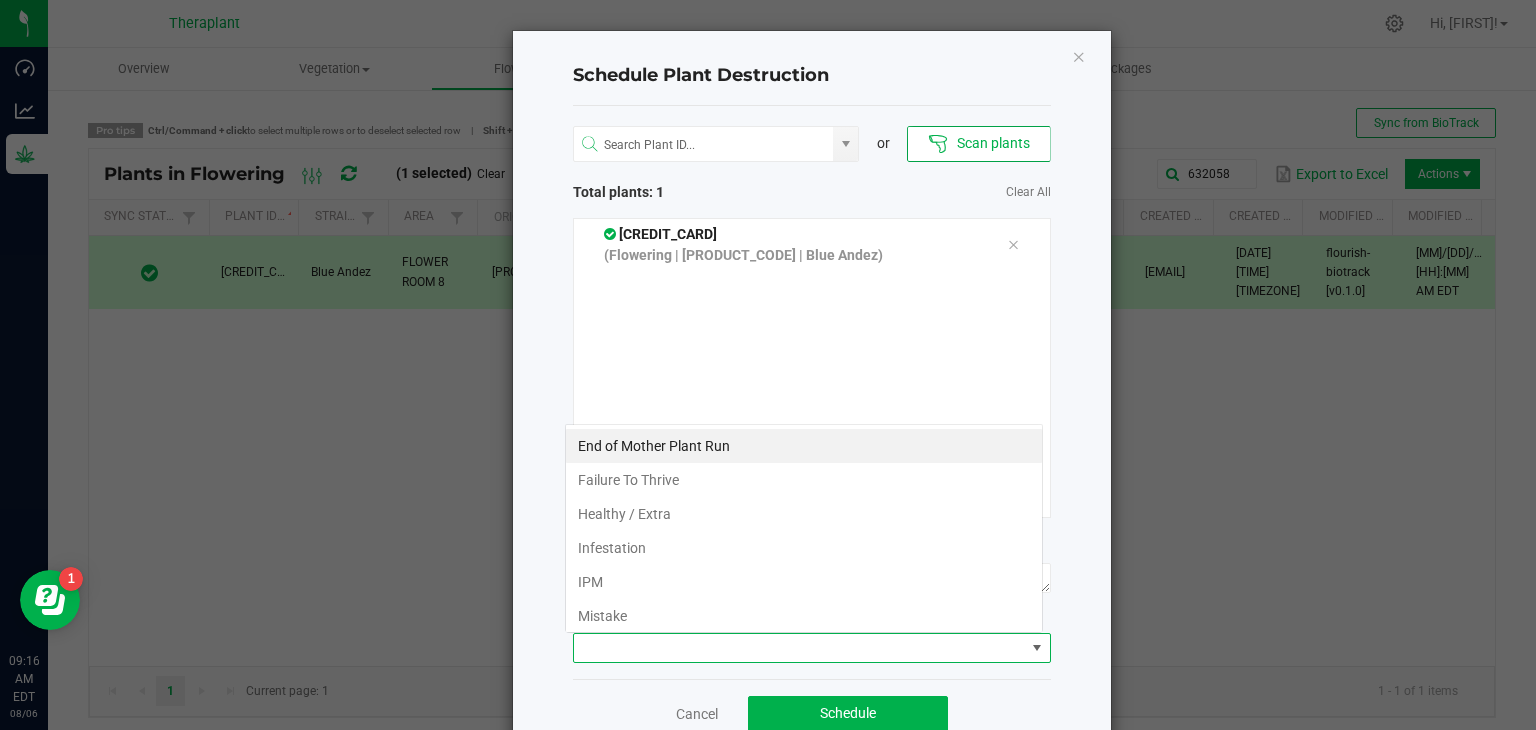 scroll, scrollTop: 99970, scrollLeft: 99521, axis: both 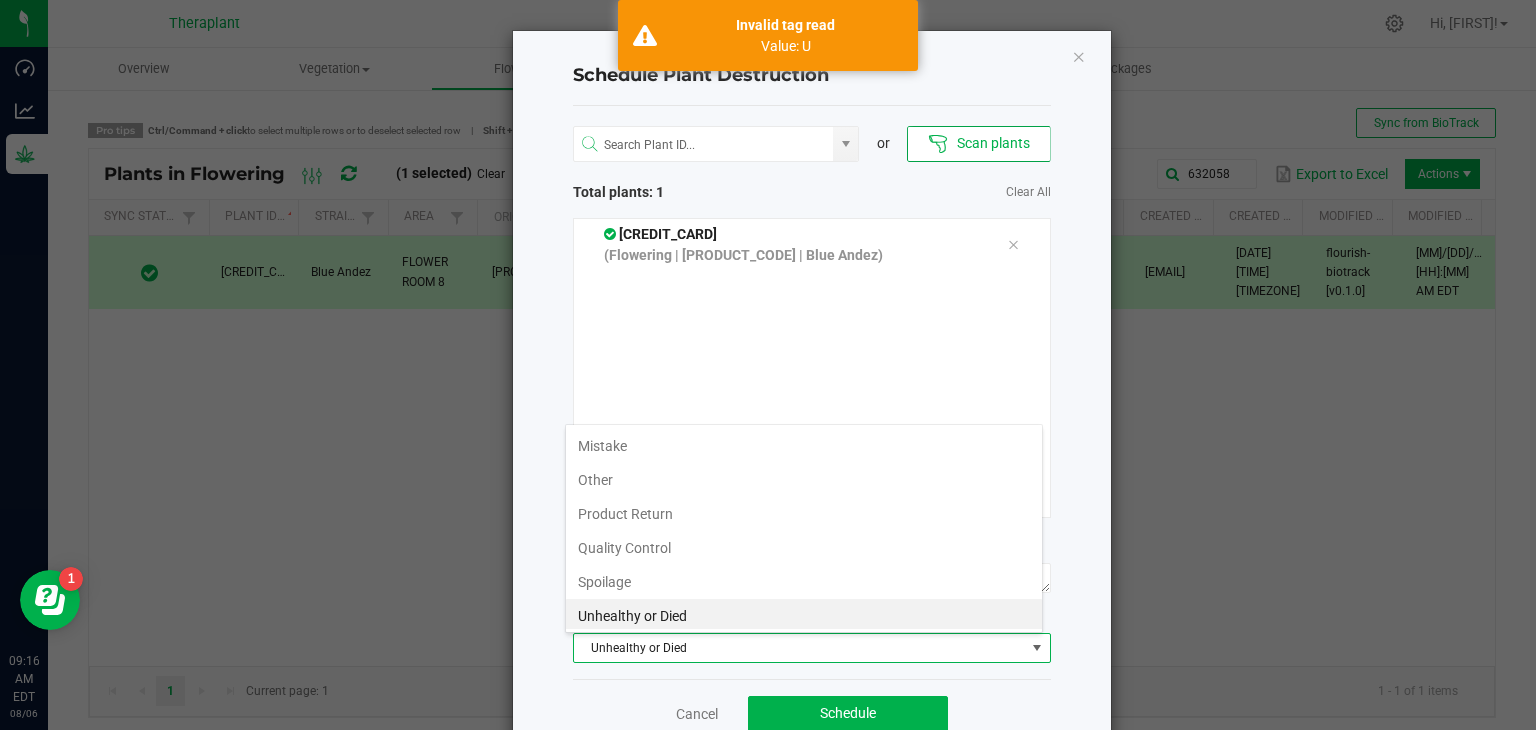 click on "Unhealthy or Died" at bounding box center [799, 648] 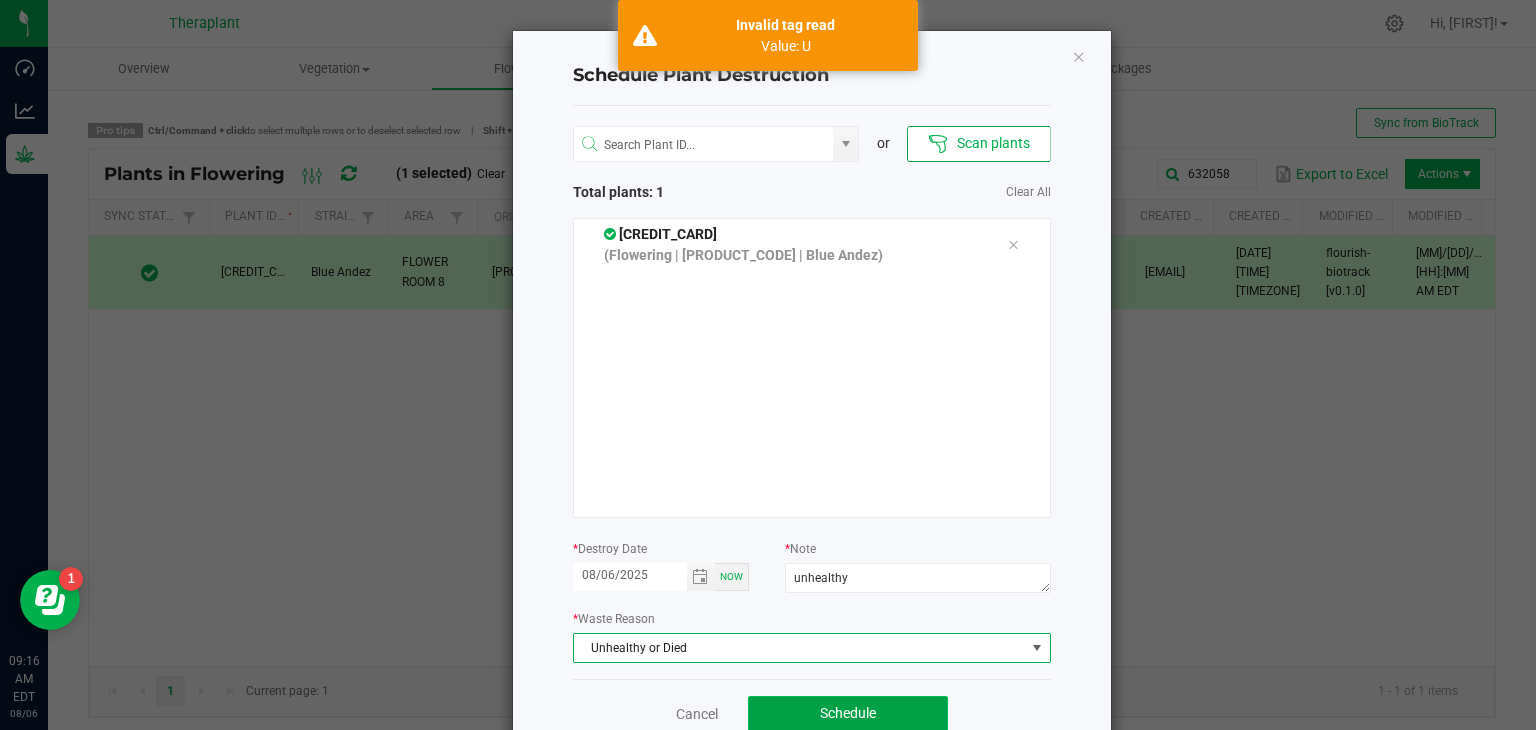 click on "Schedule" 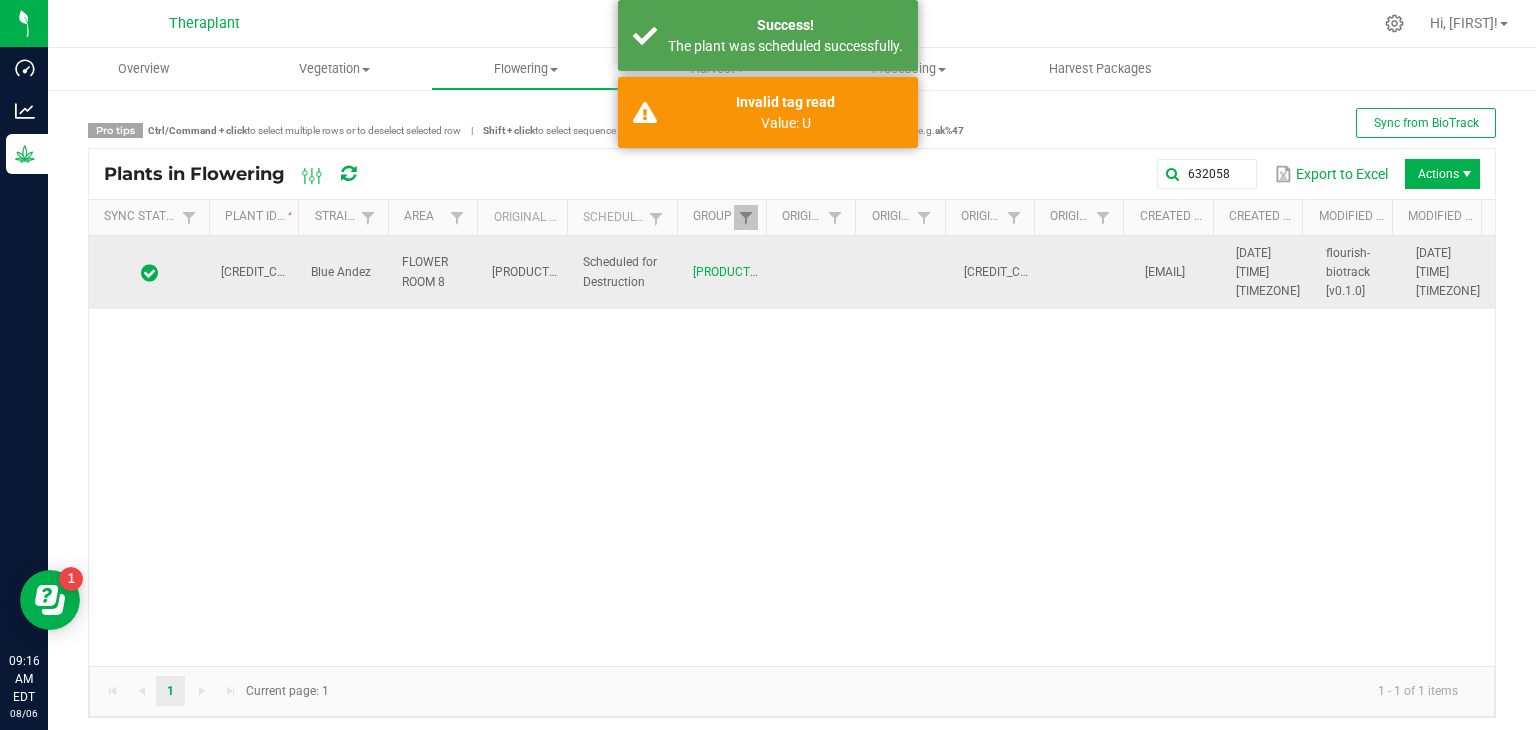 click on "[CREDIT_CARD]" at bounding box center [254, 273] 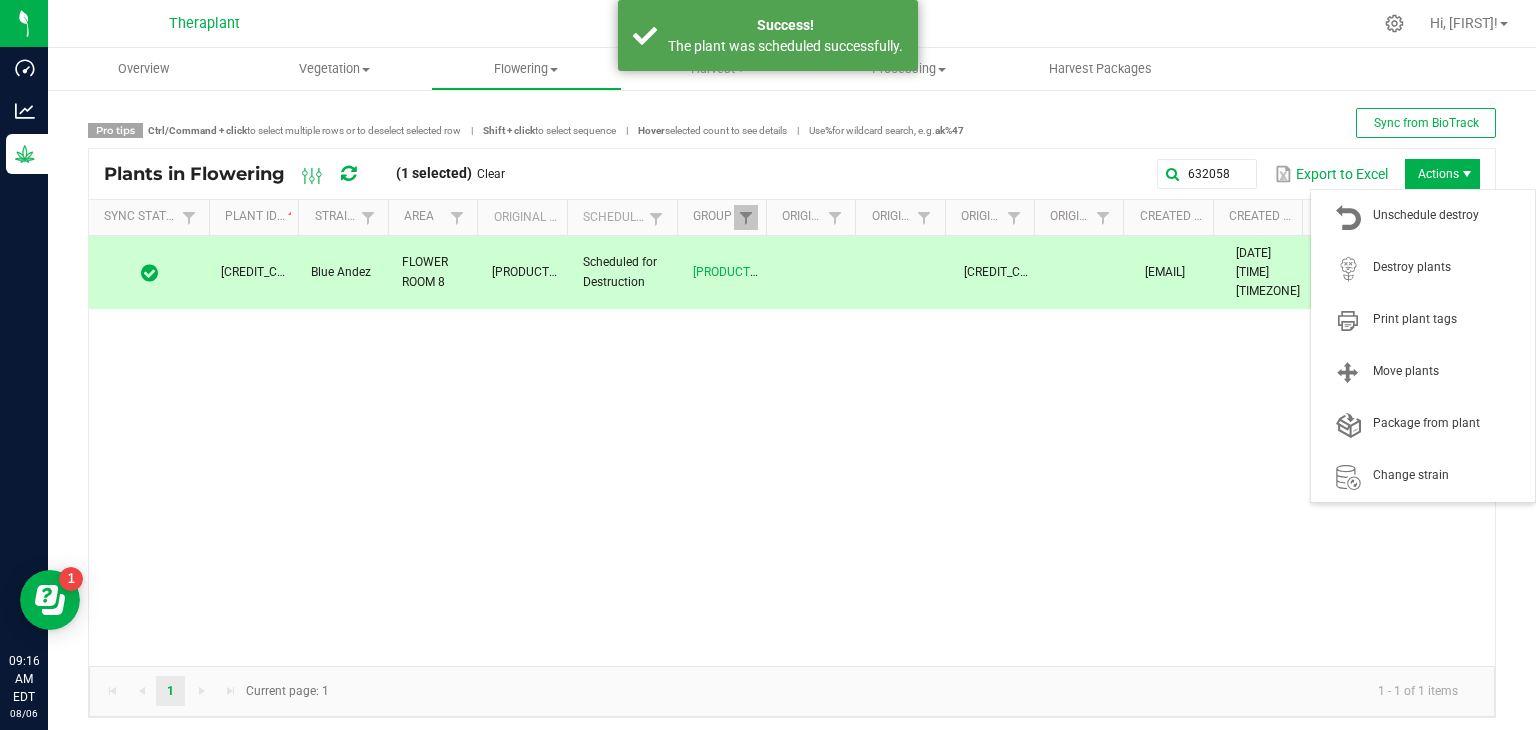 click on "Actions" at bounding box center (1442, 174) 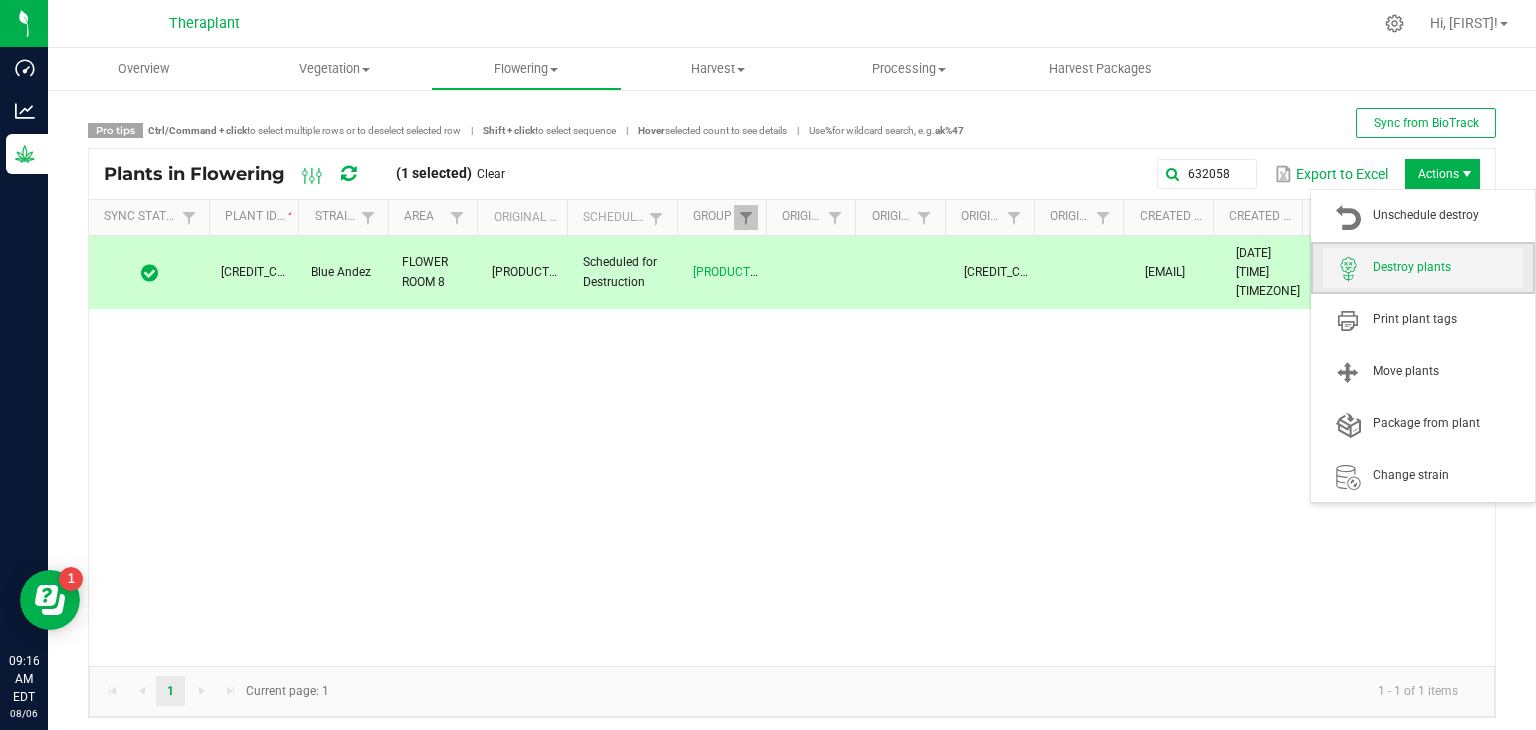 click on "Destroy plants" at bounding box center [1448, 267] 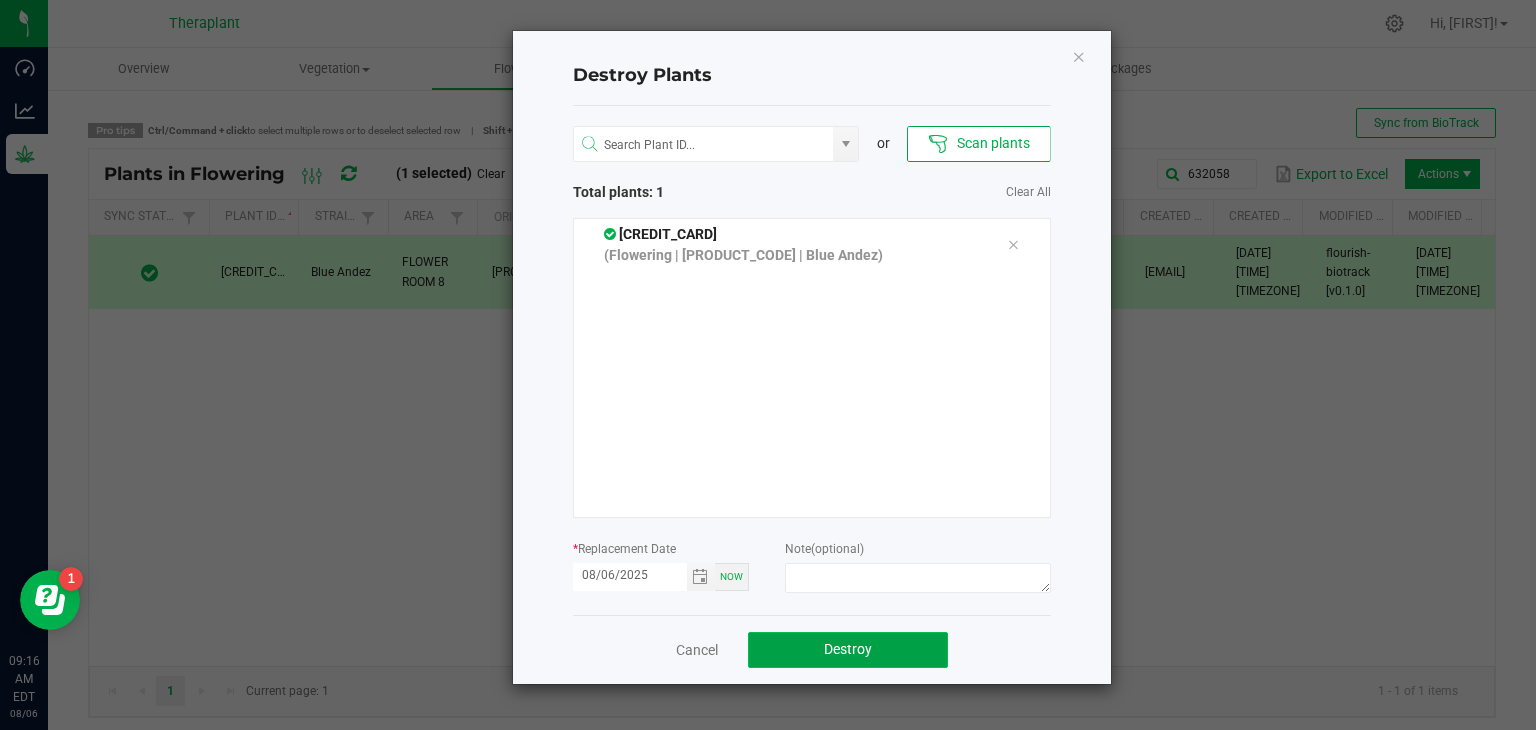 click on "Destroy" 